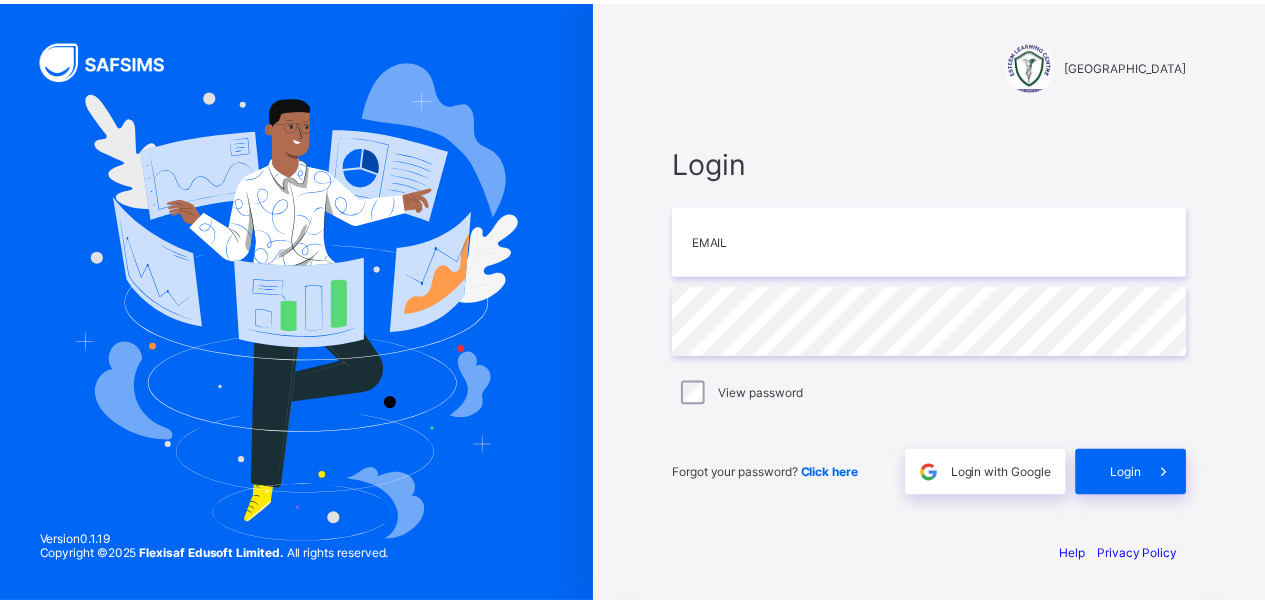 scroll, scrollTop: 0, scrollLeft: 0, axis: both 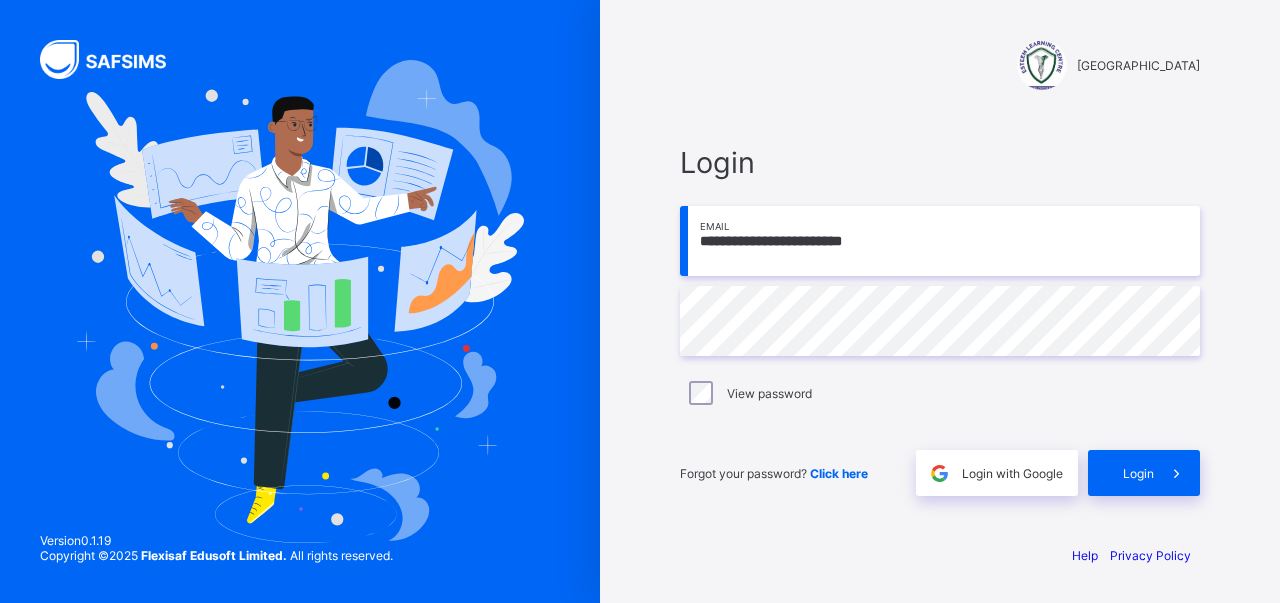 type on "**********" 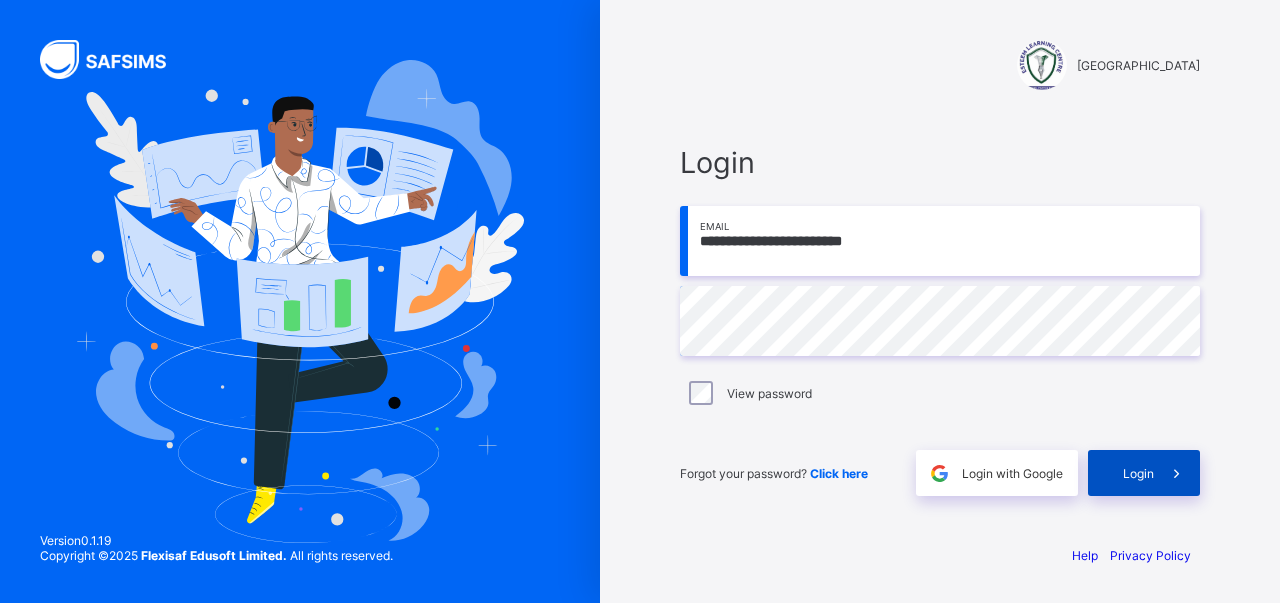 click on "Login" at bounding box center (1138, 473) 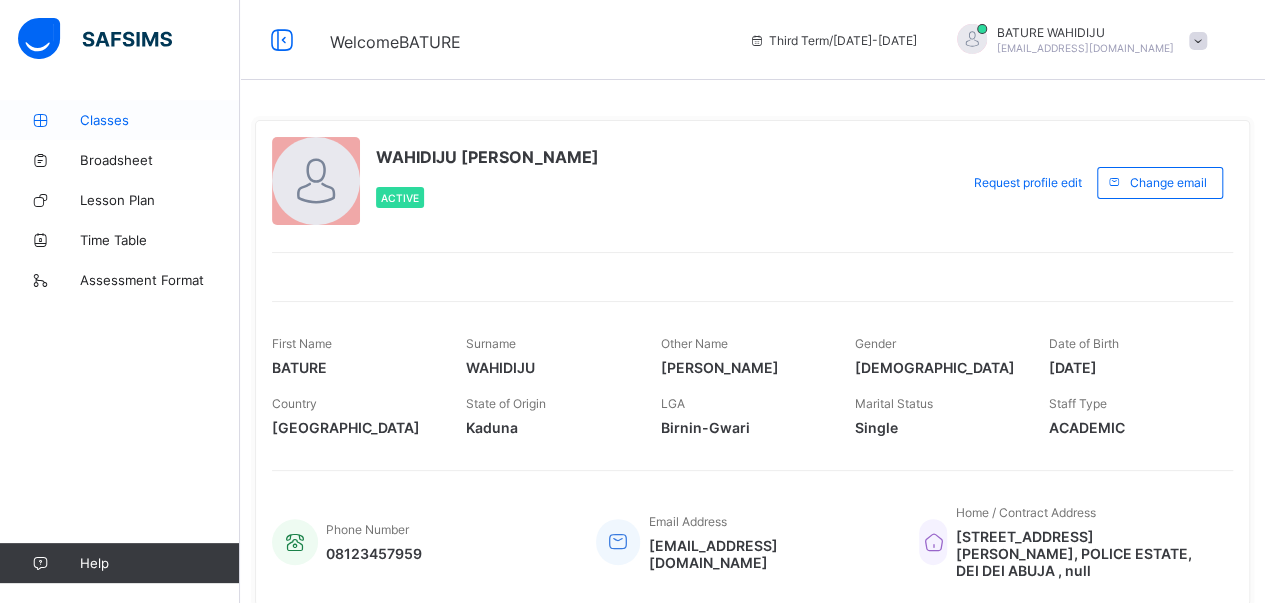 click on "Classes" at bounding box center (160, 120) 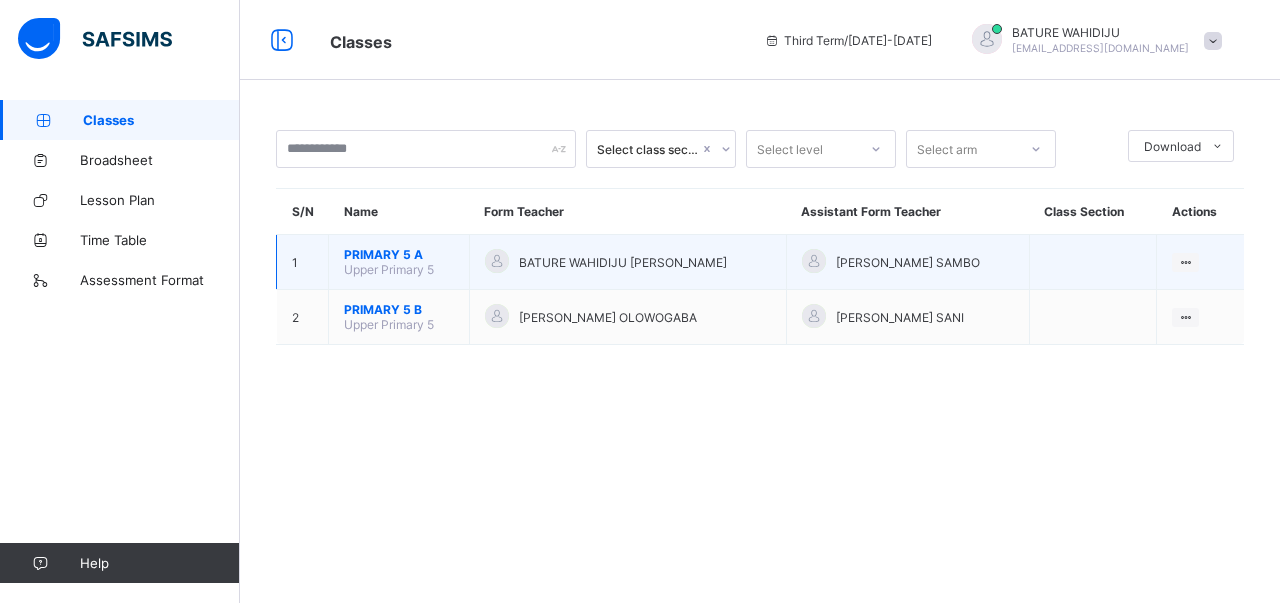 click on "PRIMARY 5   A" at bounding box center [399, 254] 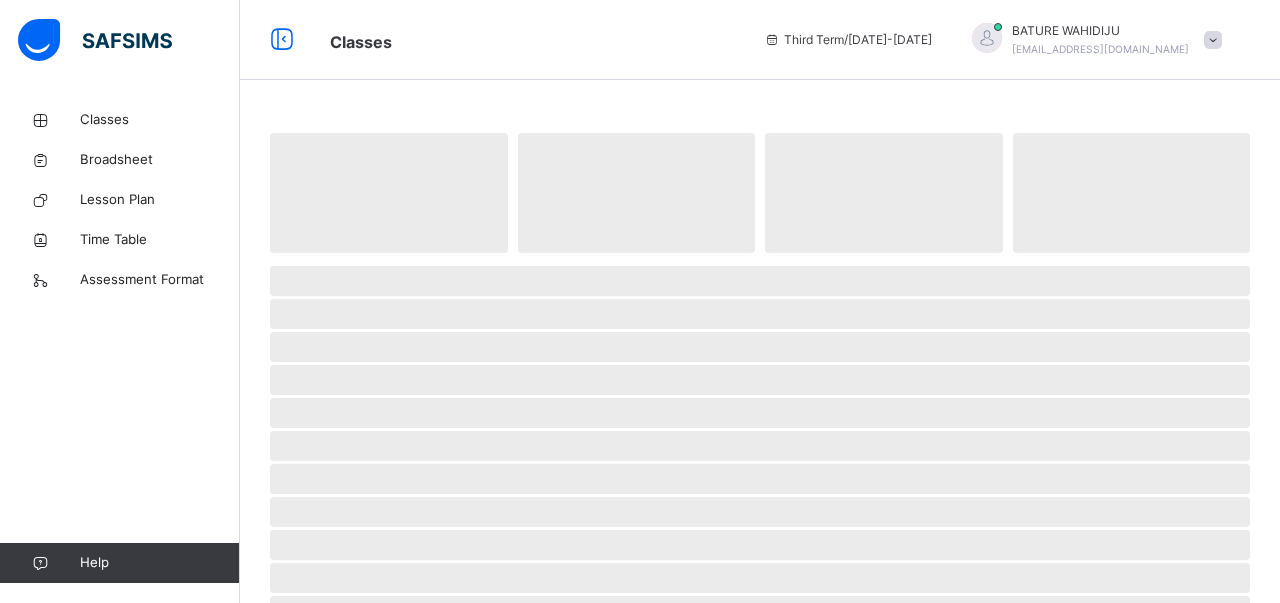 click at bounding box center (760, 258) 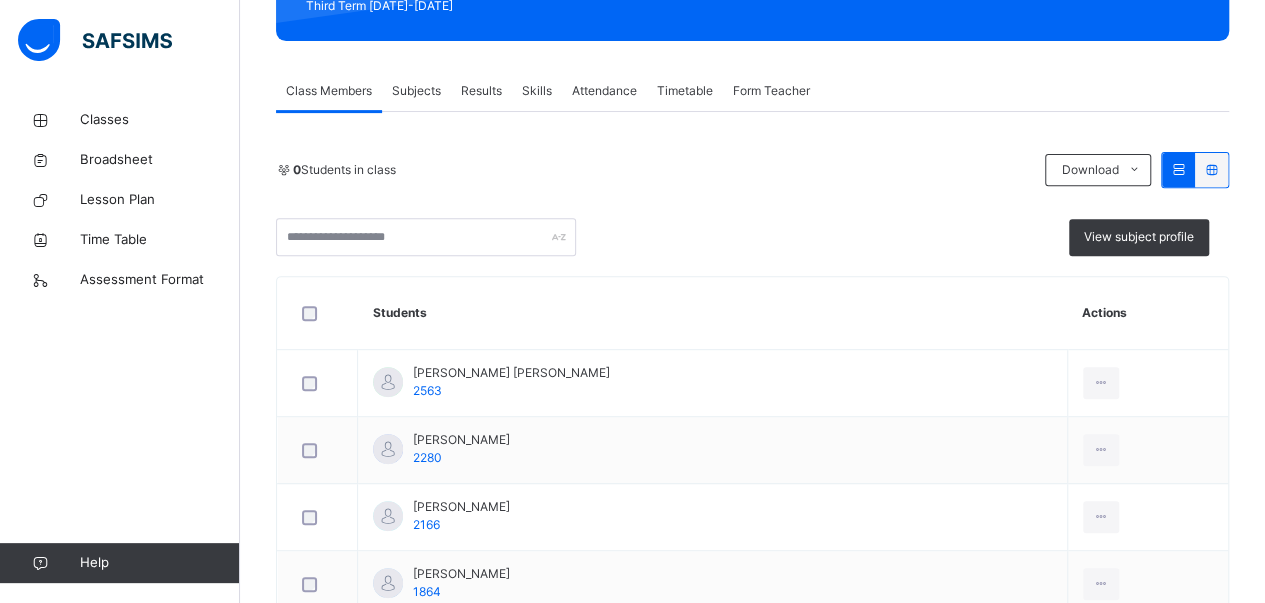 scroll, scrollTop: 320, scrollLeft: 0, axis: vertical 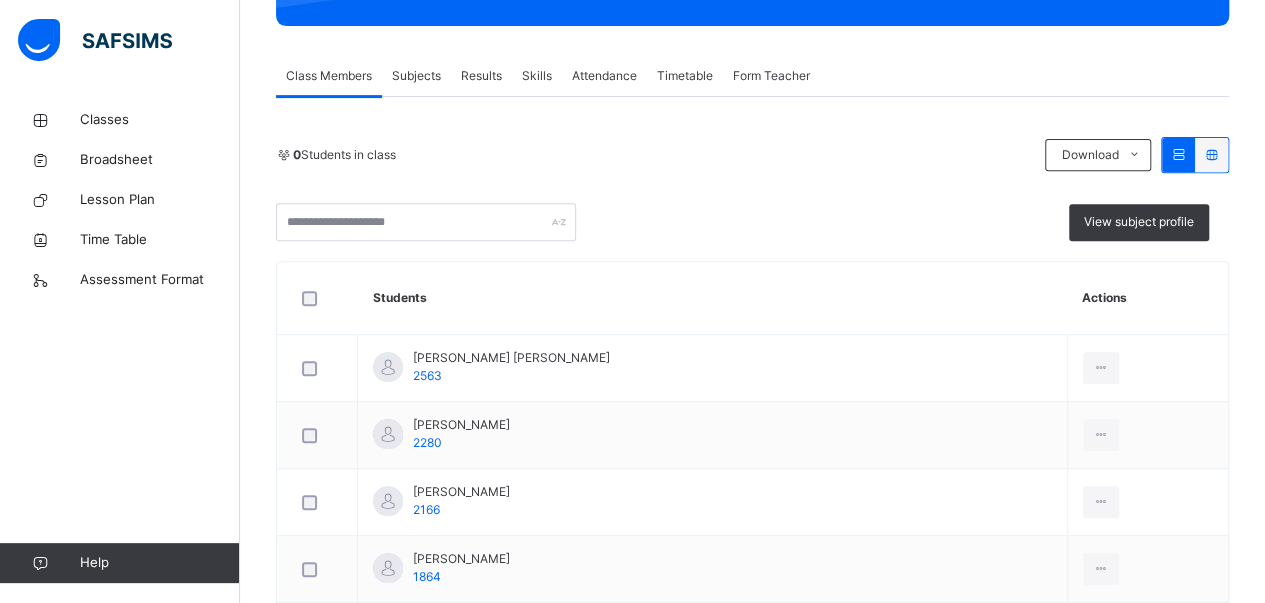 click on "Form Teacher" at bounding box center [771, 76] 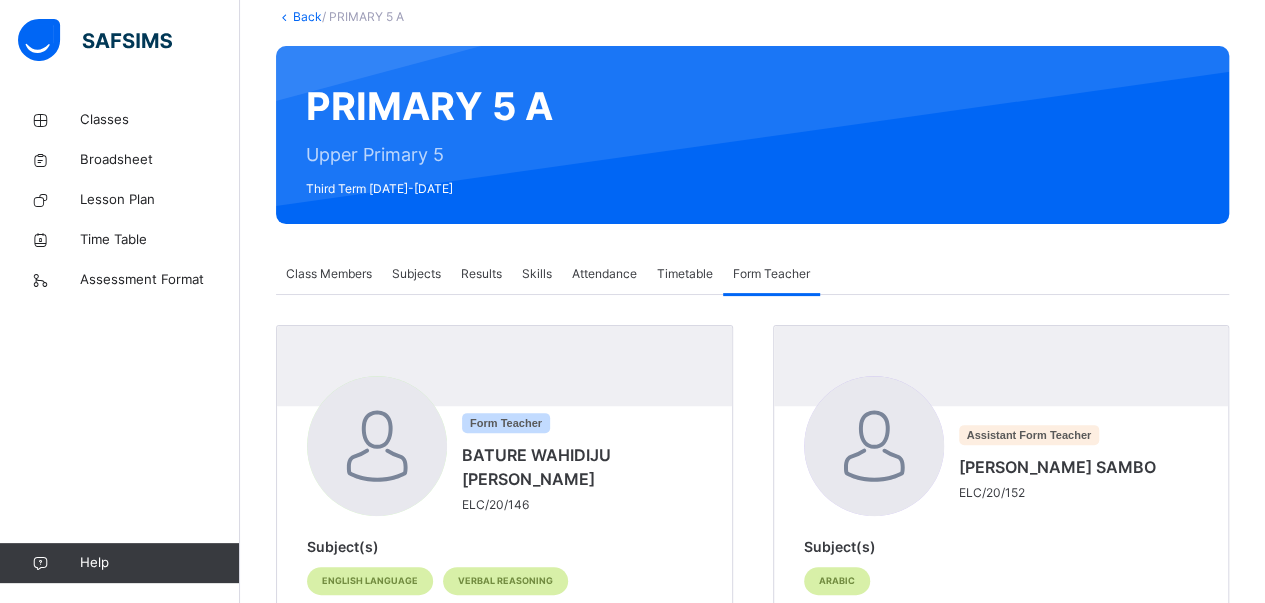 scroll, scrollTop: 138, scrollLeft: 0, axis: vertical 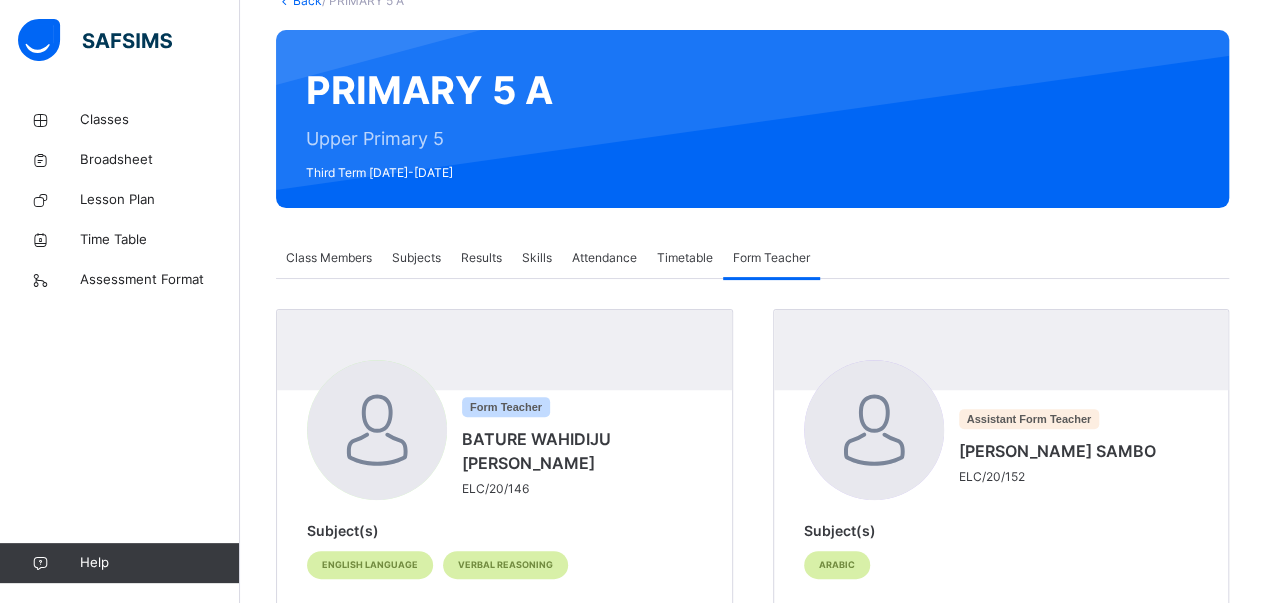 click on "Results" at bounding box center (481, 258) 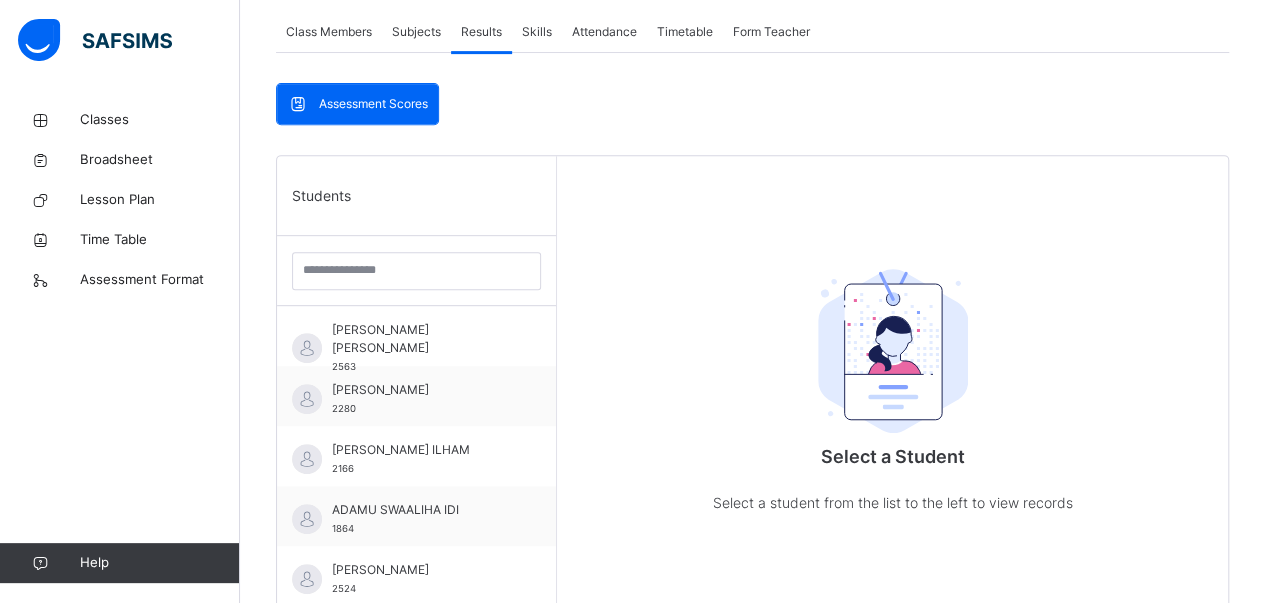 scroll, scrollTop: 376, scrollLeft: 0, axis: vertical 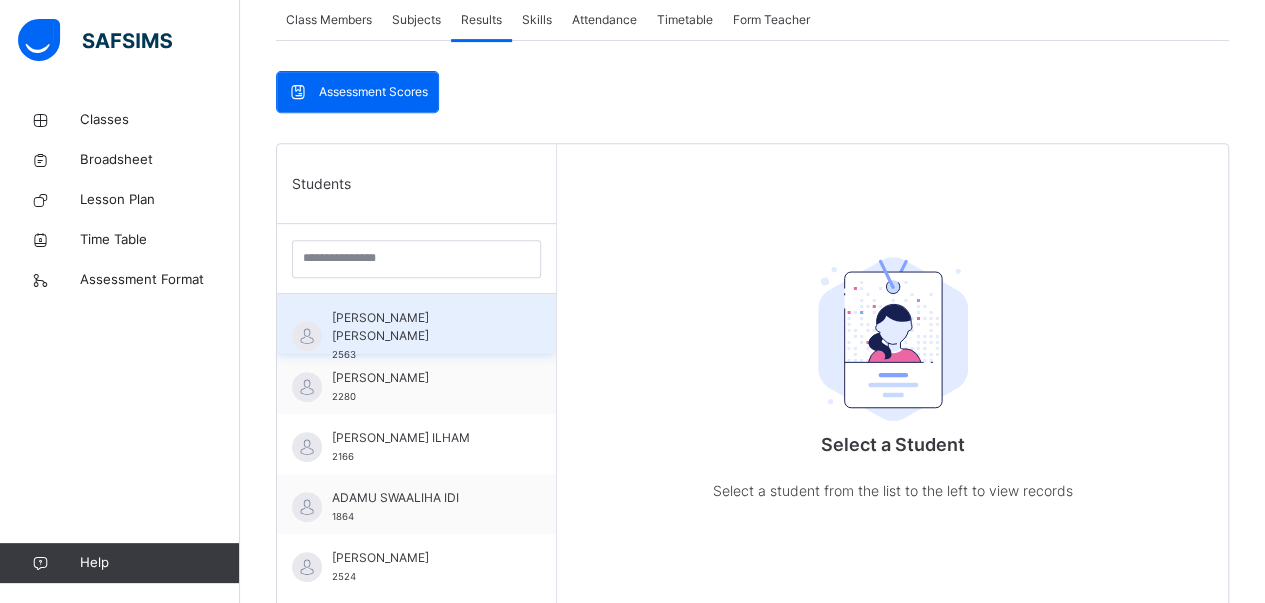 click on "[PERSON_NAME] [PERSON_NAME]" at bounding box center [421, 327] 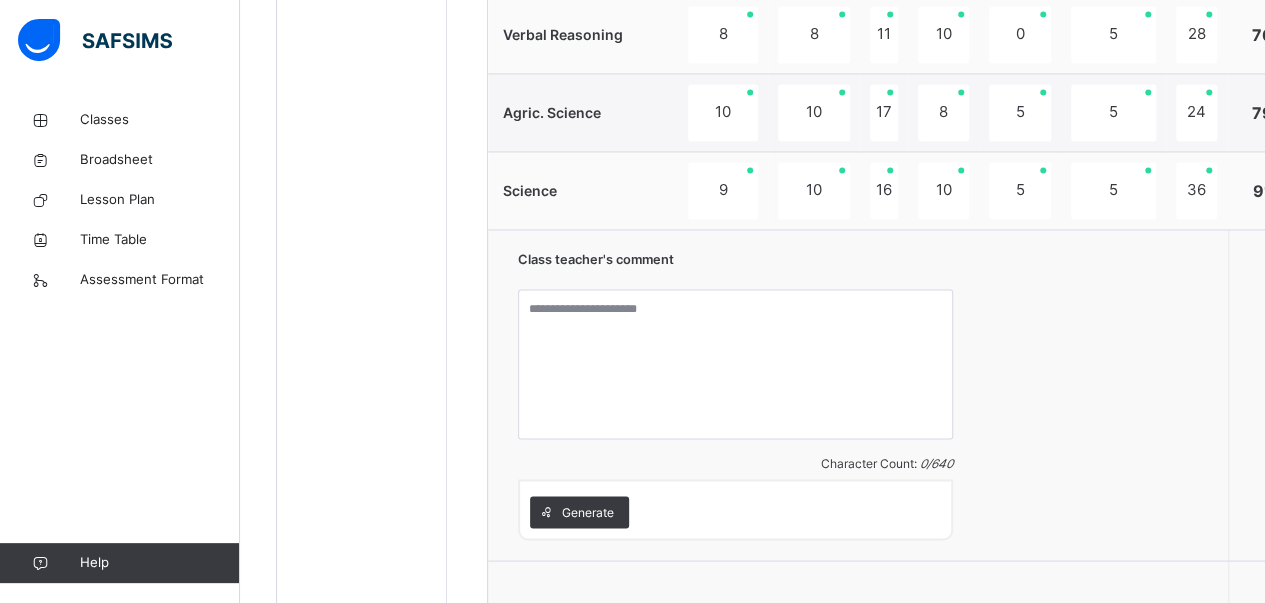 scroll, scrollTop: 1542, scrollLeft: 0, axis: vertical 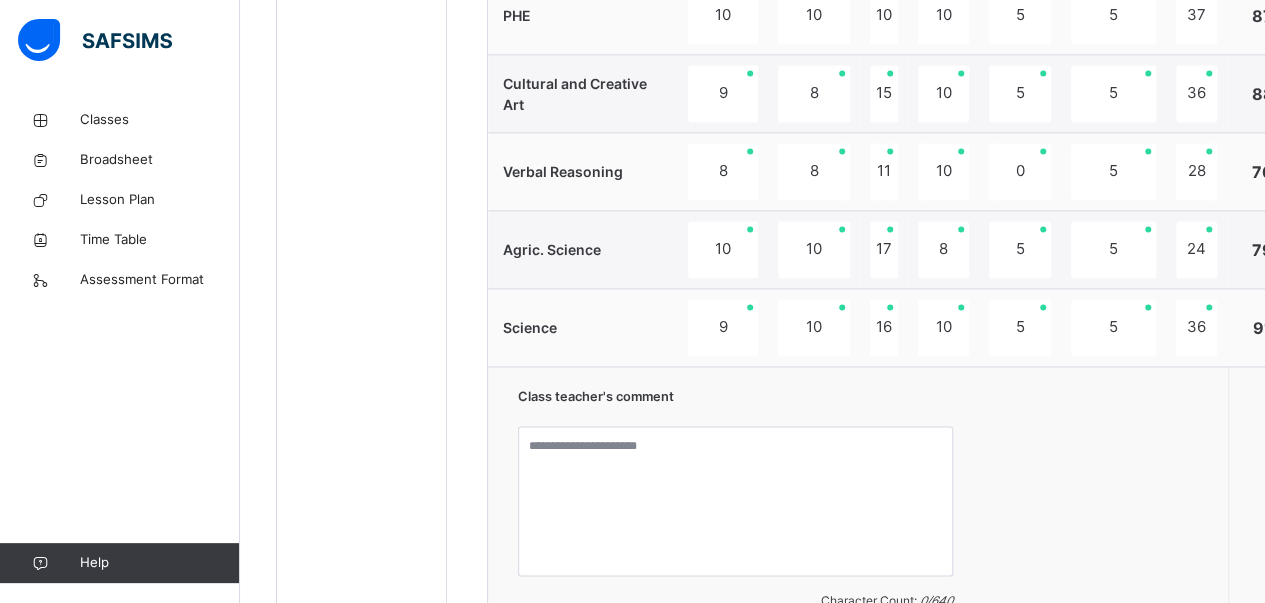 click on "Class teacher's comment Character Count:   0 / 640   Generate" at bounding box center (968, 531) 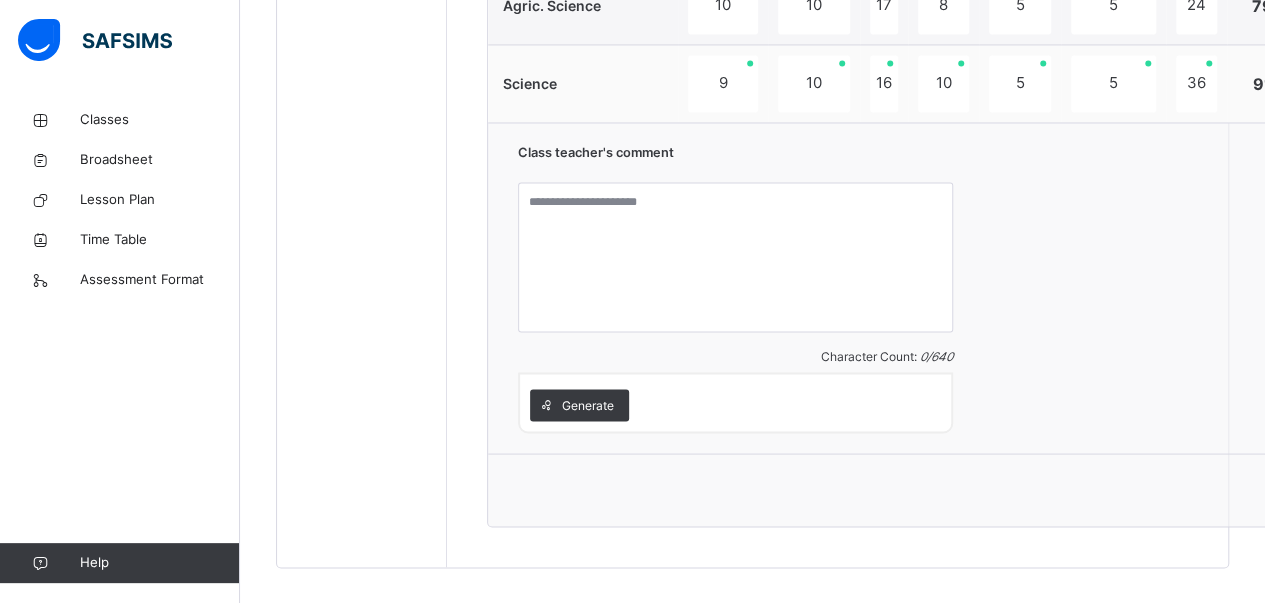 scroll, scrollTop: 1680, scrollLeft: 0, axis: vertical 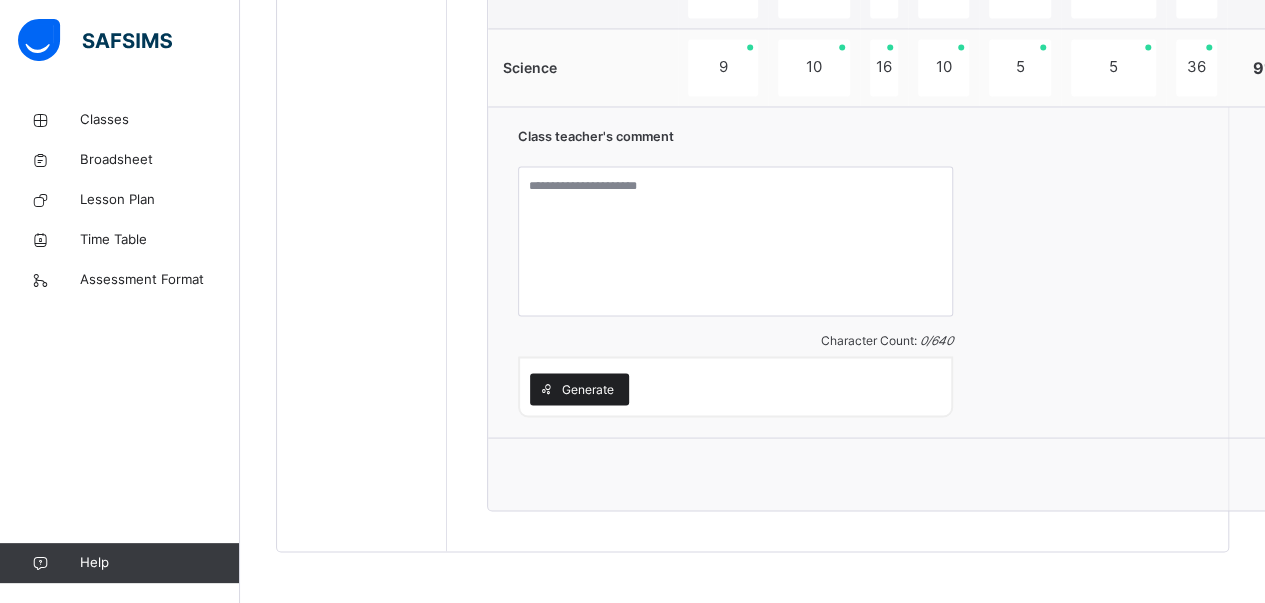 click on "Generate" at bounding box center [588, 389] 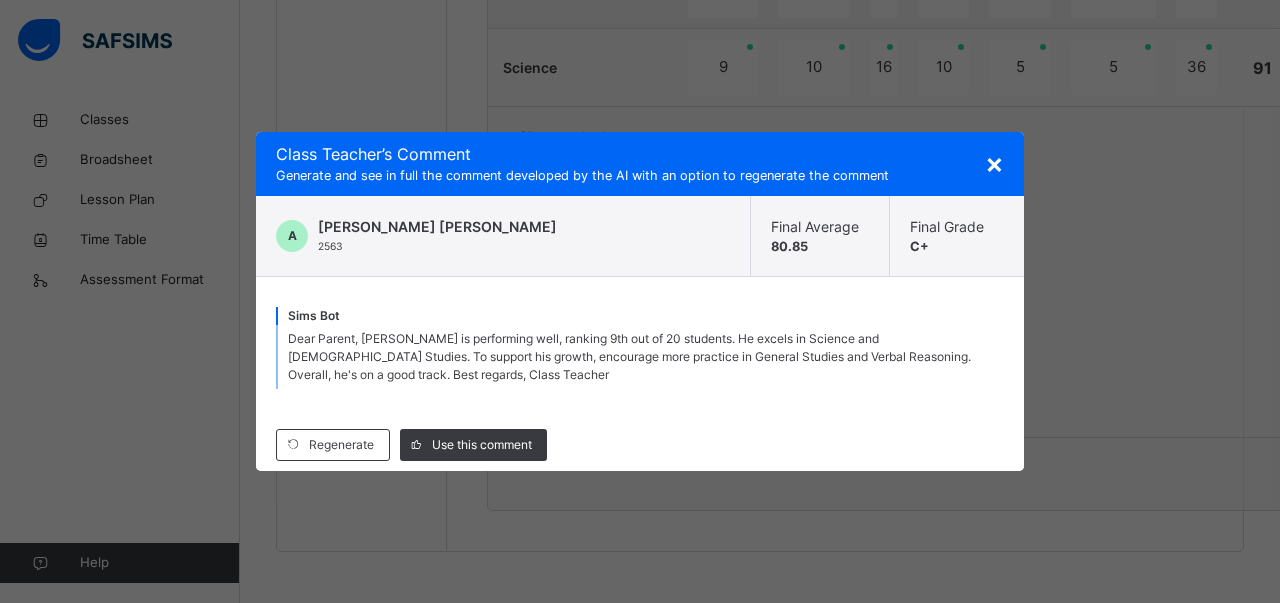 click on "×" at bounding box center [994, 163] 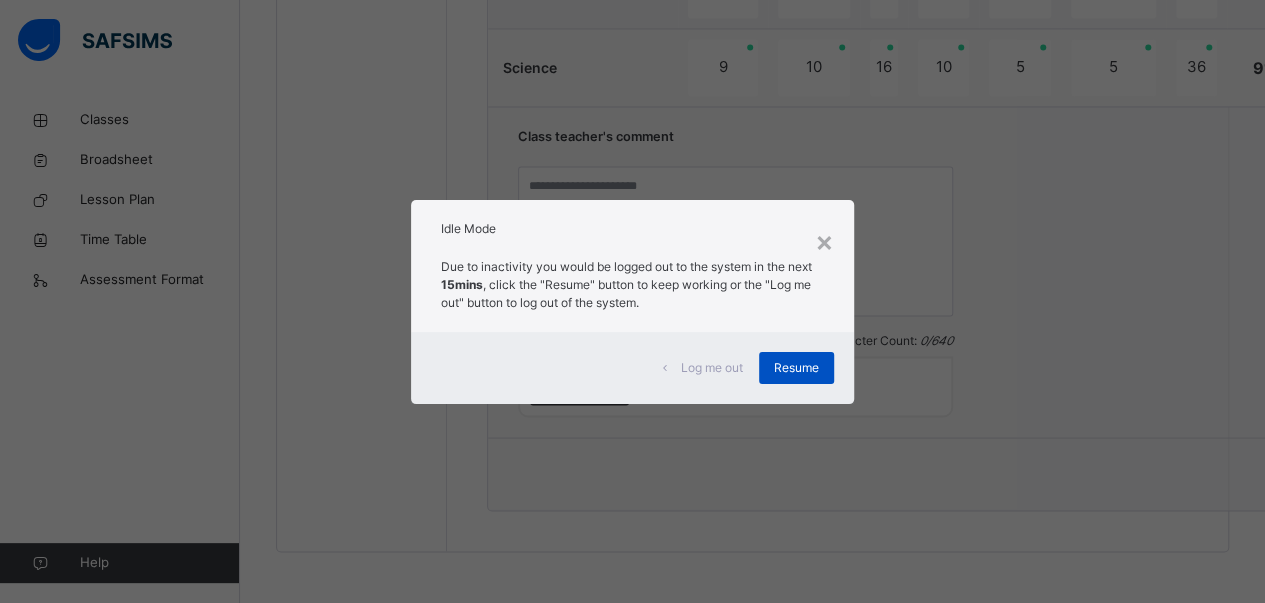 click on "Resume" at bounding box center [796, 368] 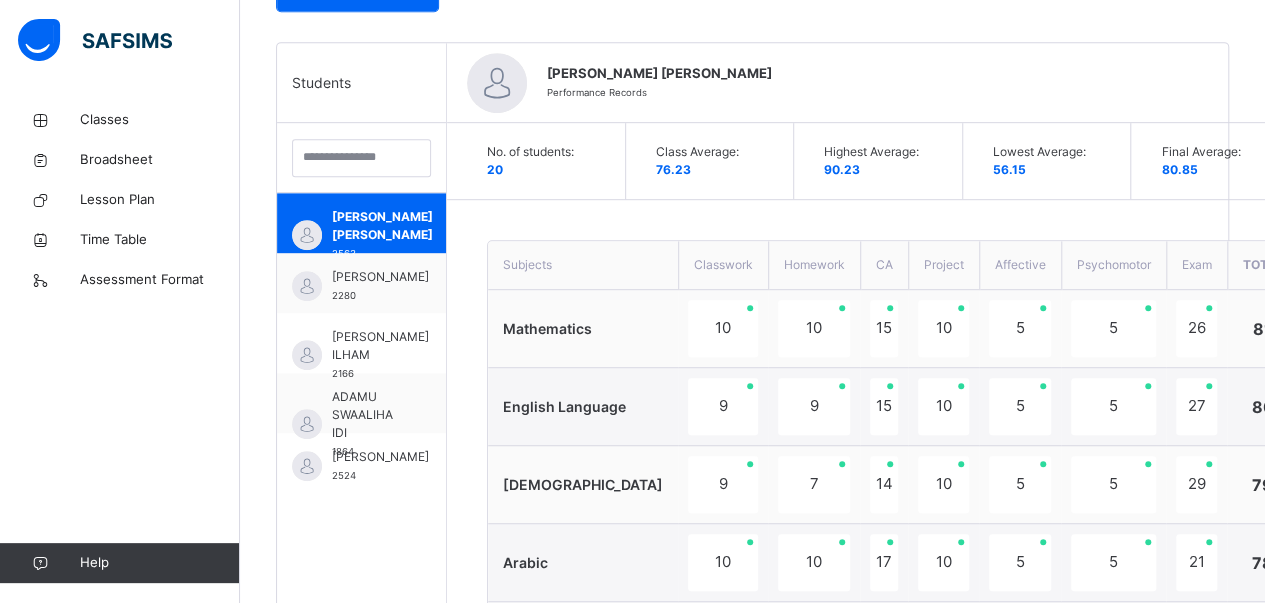 scroll, scrollTop: 474, scrollLeft: 0, axis: vertical 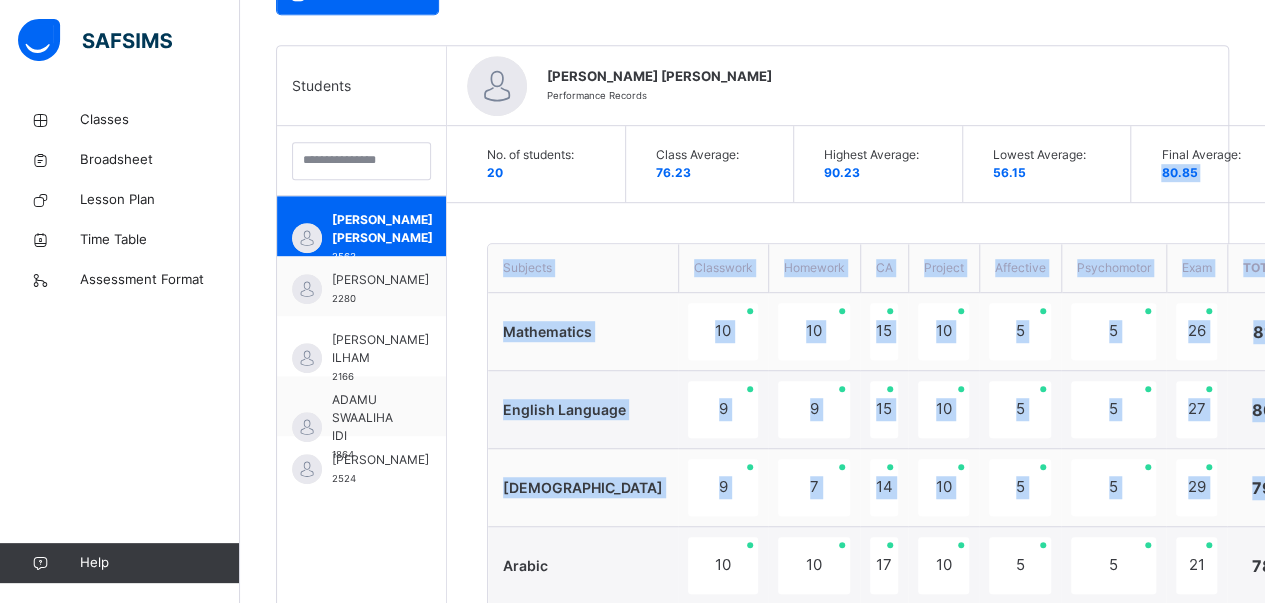 drag, startPoint x: 1133, startPoint y: 167, endPoint x: 1239, endPoint y: 517, distance: 365.69934 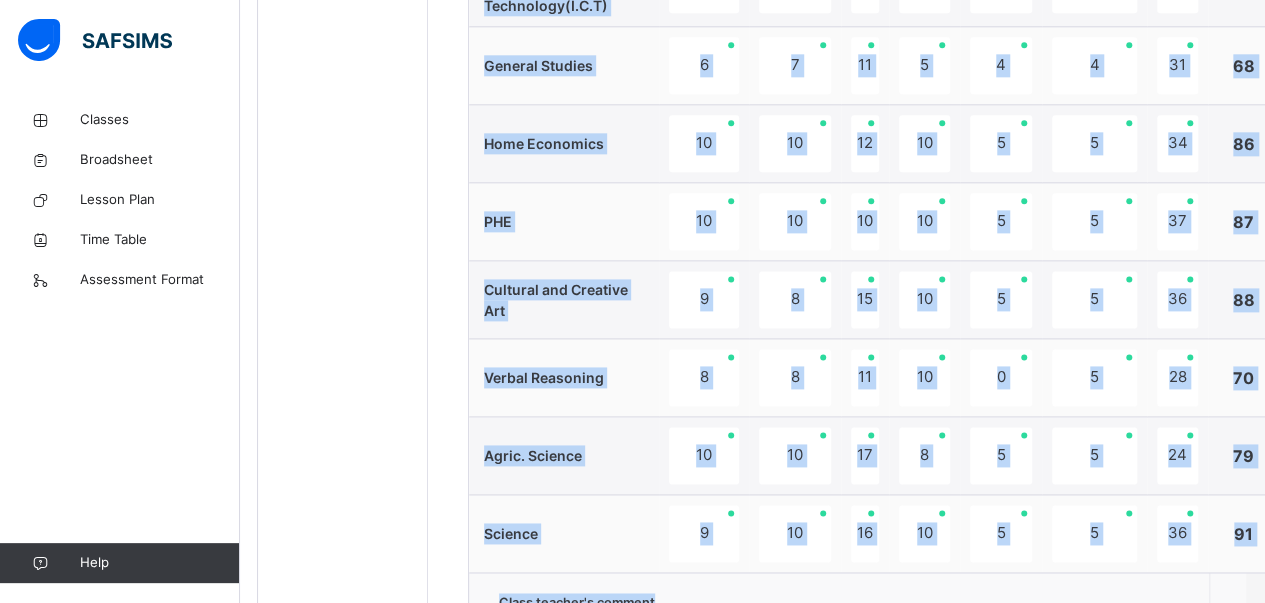 scroll, scrollTop: 1391, scrollLeft: 19, axis: both 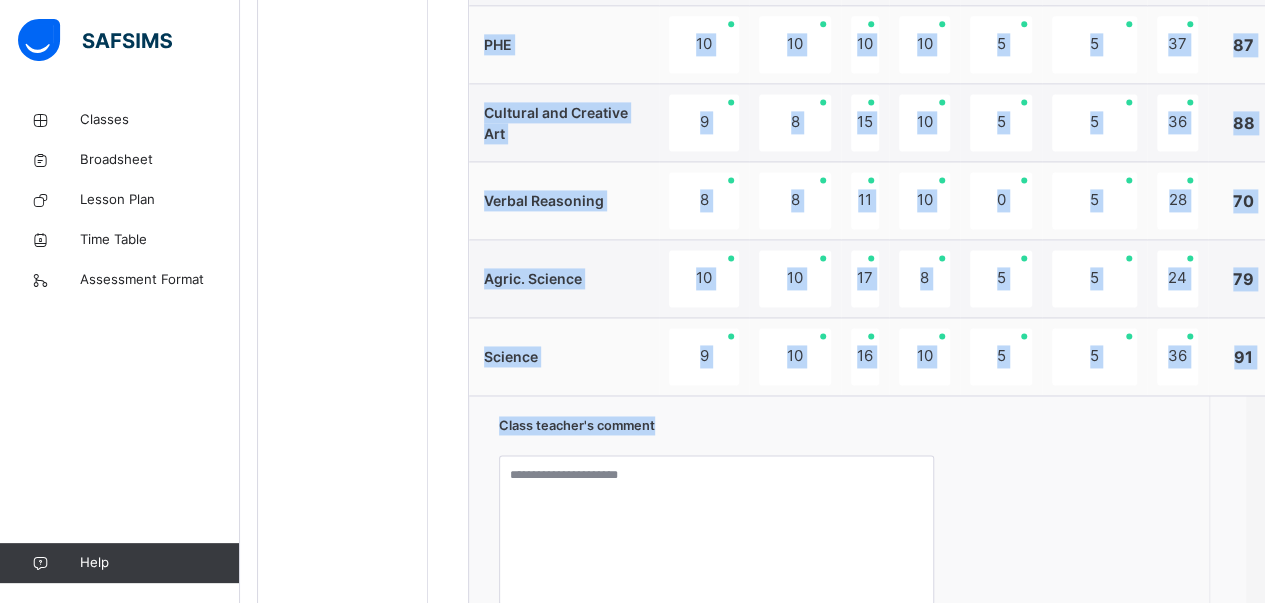 copy on "80.85   Final Grade:   C+ Subjects Classwork Homework CA Project Affective Psychomotor Exam Total Grade Comment Mathematics 10 10 15 10 5 5 26 81 B English Language  9 9 15 10 5 5 27 80 C+ [DEMOGRAPHIC_DATA] 9 7 14 10 5 5 29 79 C+ Arabic 10 10 17 10 5 5 21 78 C+ [DEMOGRAPHIC_DATA] Studies 10 10 14 8 5 5 37 89 B+ Information Communication Technology(I.C.T) 8 8 10 8 5 5 31 75 C General Studies 6 7 11 5 4 4 31 68 D+ Home Economics 10 10 12 10 5 5 34 86 B+ PHE 10 10 10 10 5 5 37 87 B+ Cultural and Creative Art 9 8 15 10 5 5 36 88 B+ Verbal Reasoning 8 8 11 10 0 5 28 70 D+ Agric.  Science 10 10 17 8 5 5 24 79 C+ Science 9 10 16 10 5 5 36 91 A Class teacher's comment" 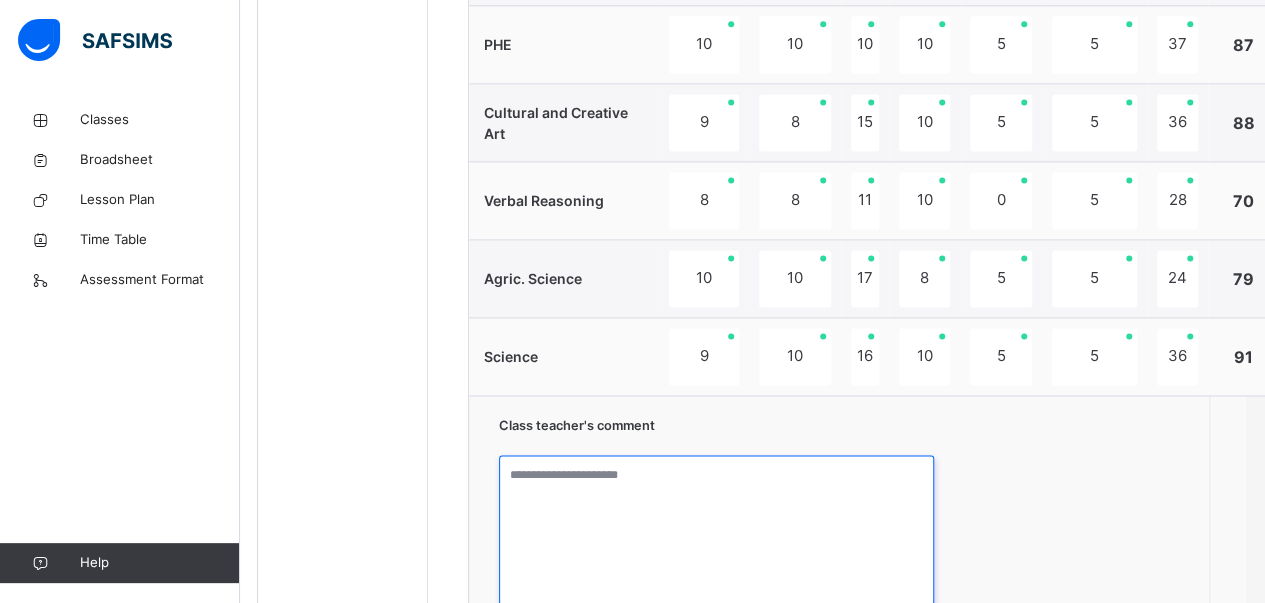 click at bounding box center (716, 530) 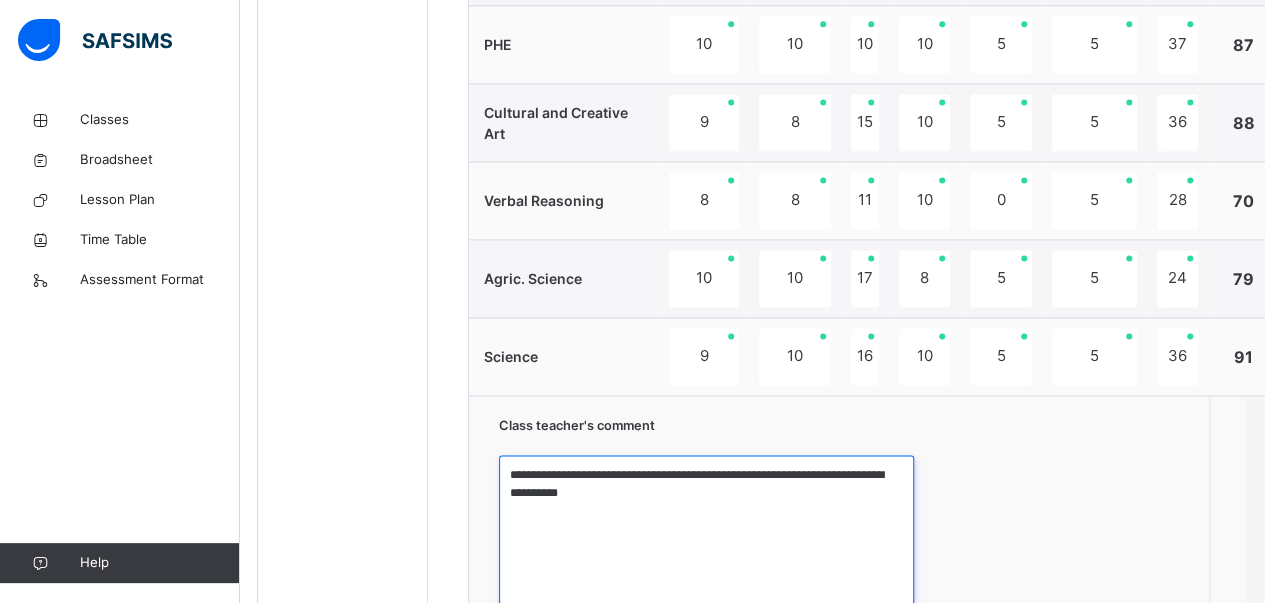 click on "**********" at bounding box center (706, 530) 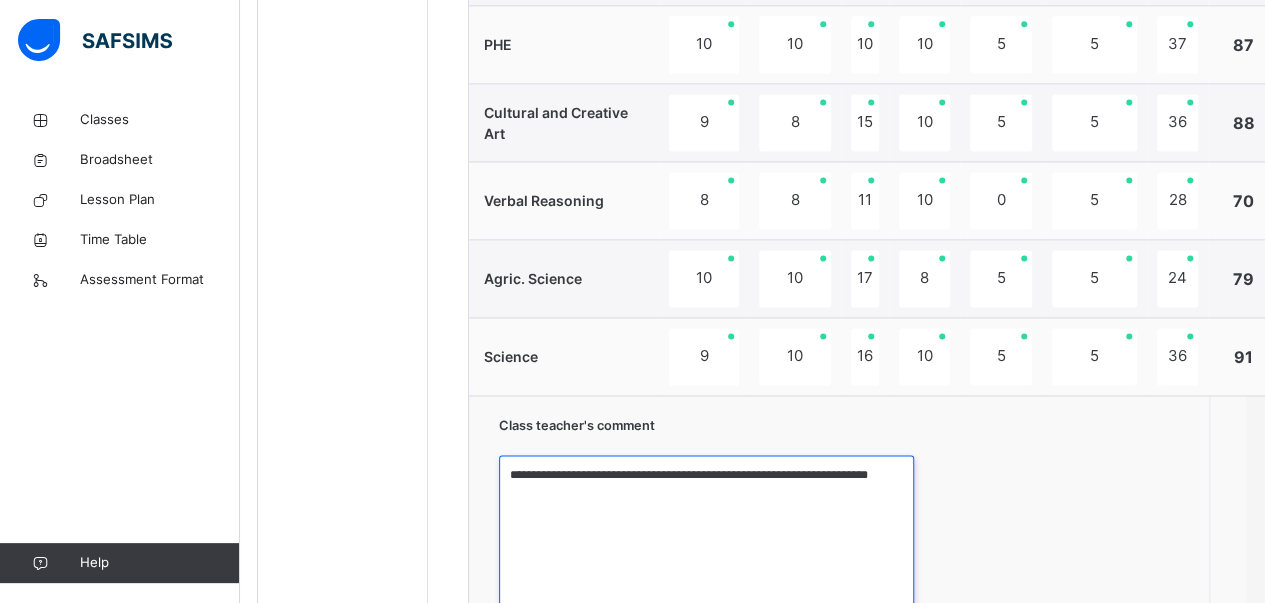 click on "**********" at bounding box center (706, 530) 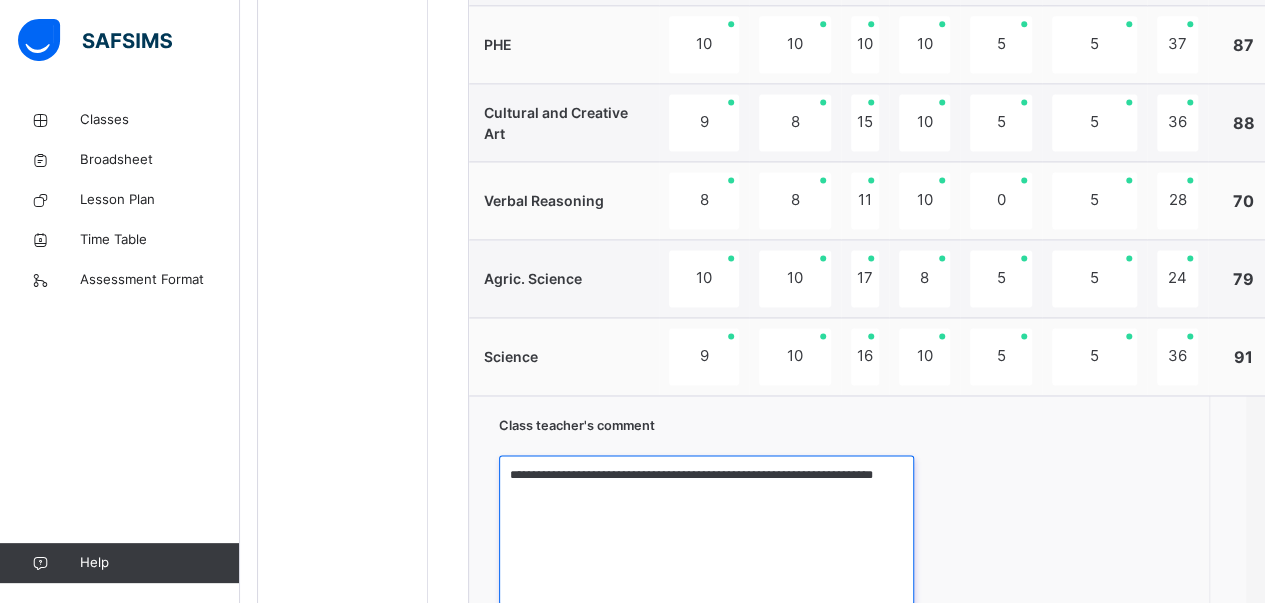 click on "**********" at bounding box center [706, 530] 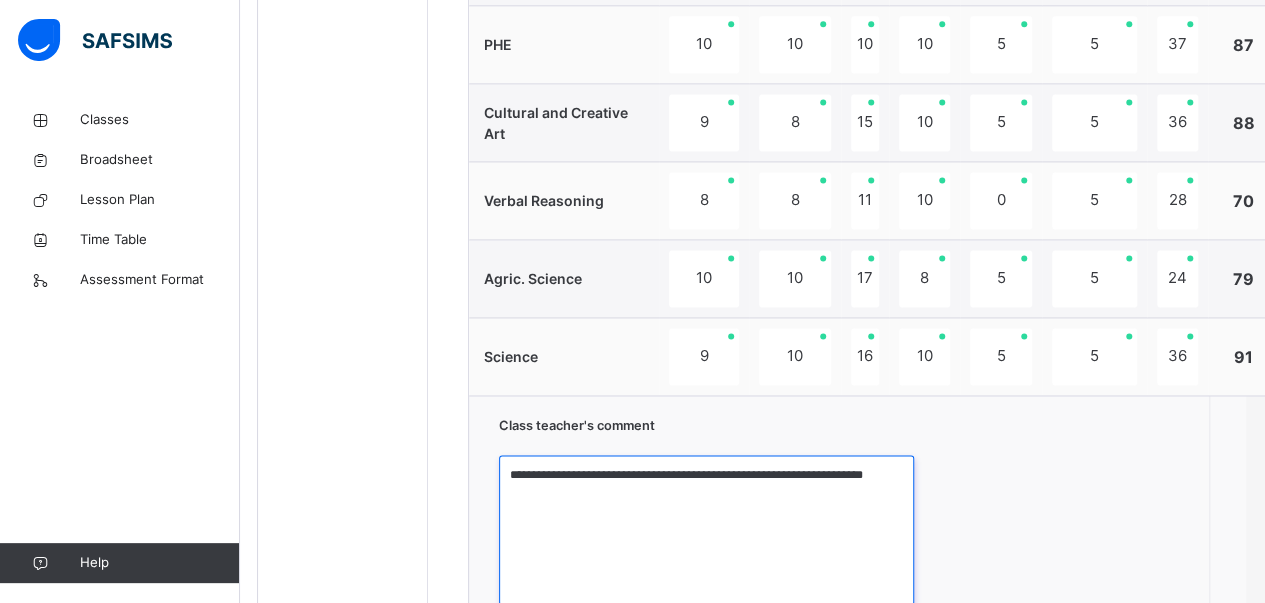 click on "**********" at bounding box center [706, 530] 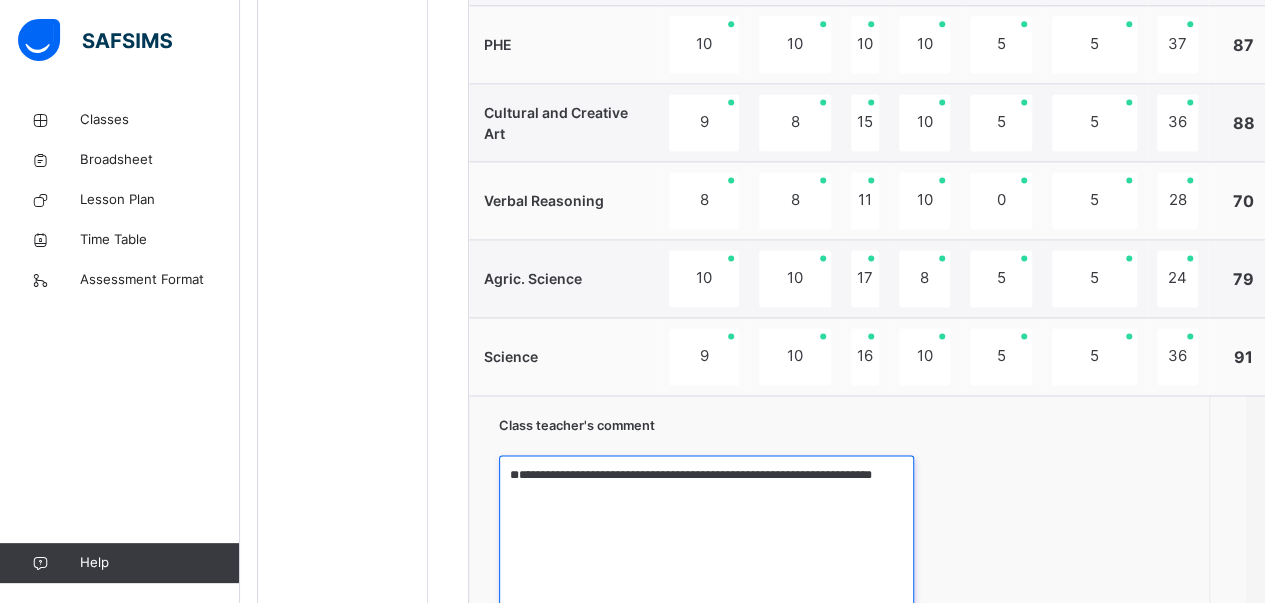 click on "**********" at bounding box center (706, 530) 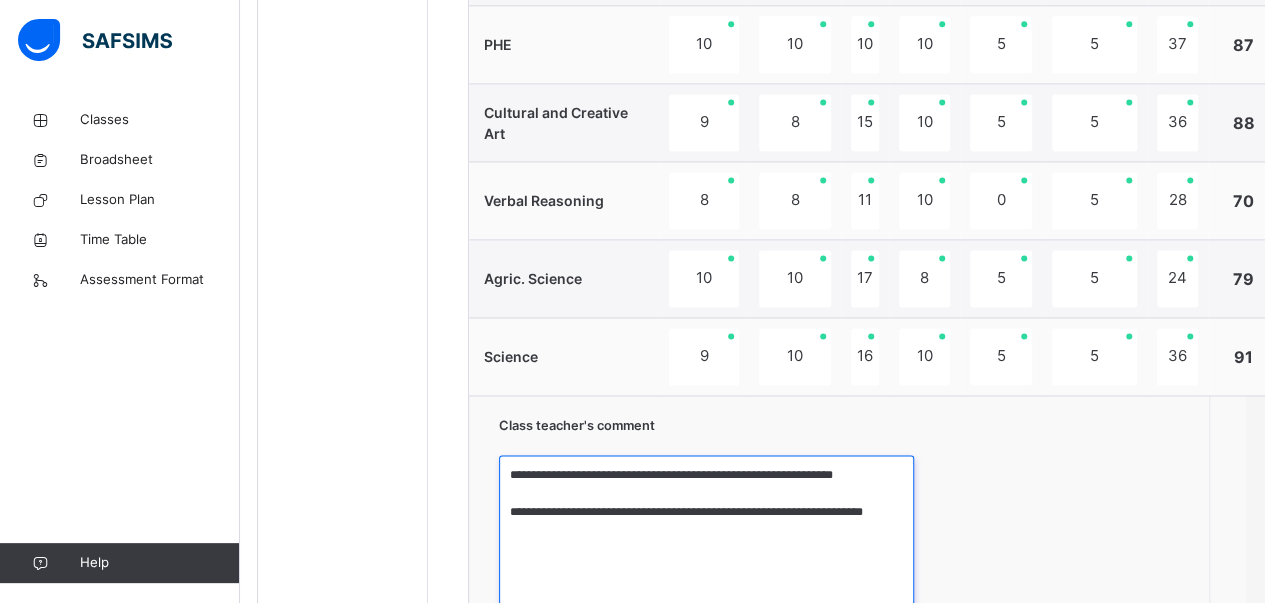 click on "**********" at bounding box center (706, 530) 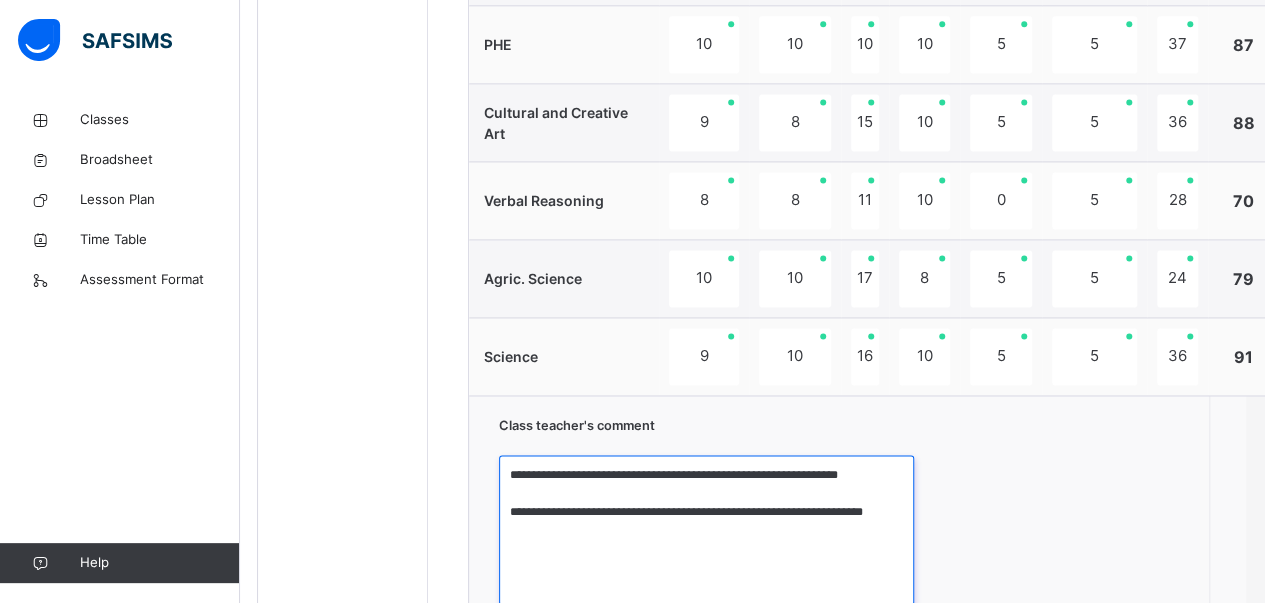 click on "**********" at bounding box center (706, 530) 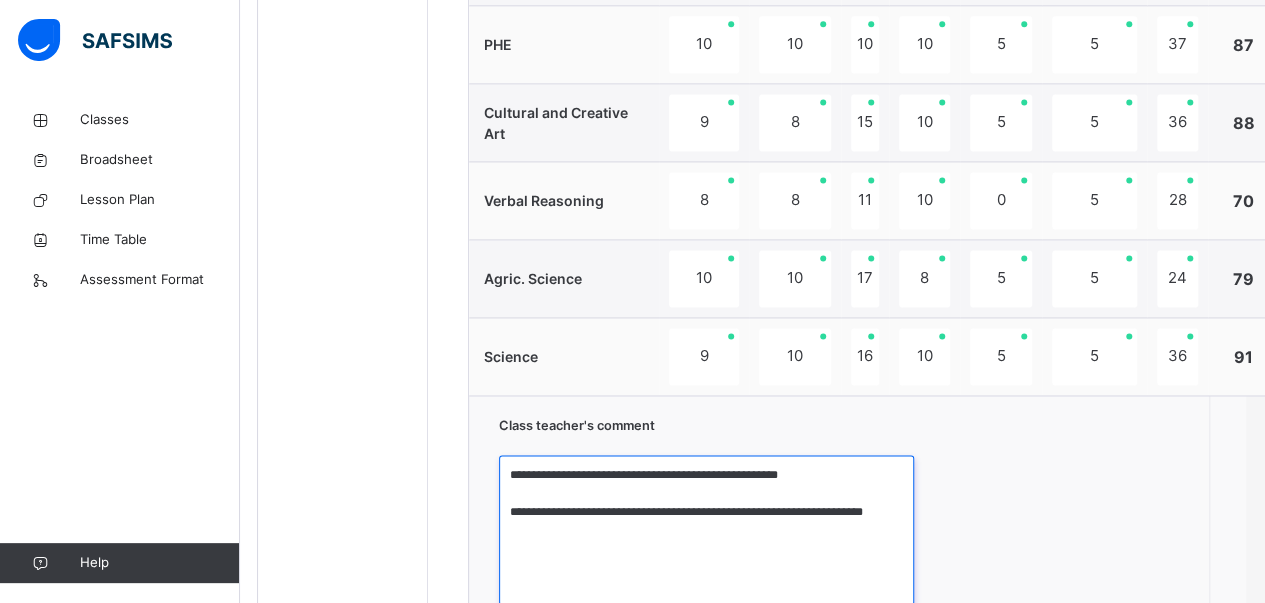 click on "**********" at bounding box center [706, 530] 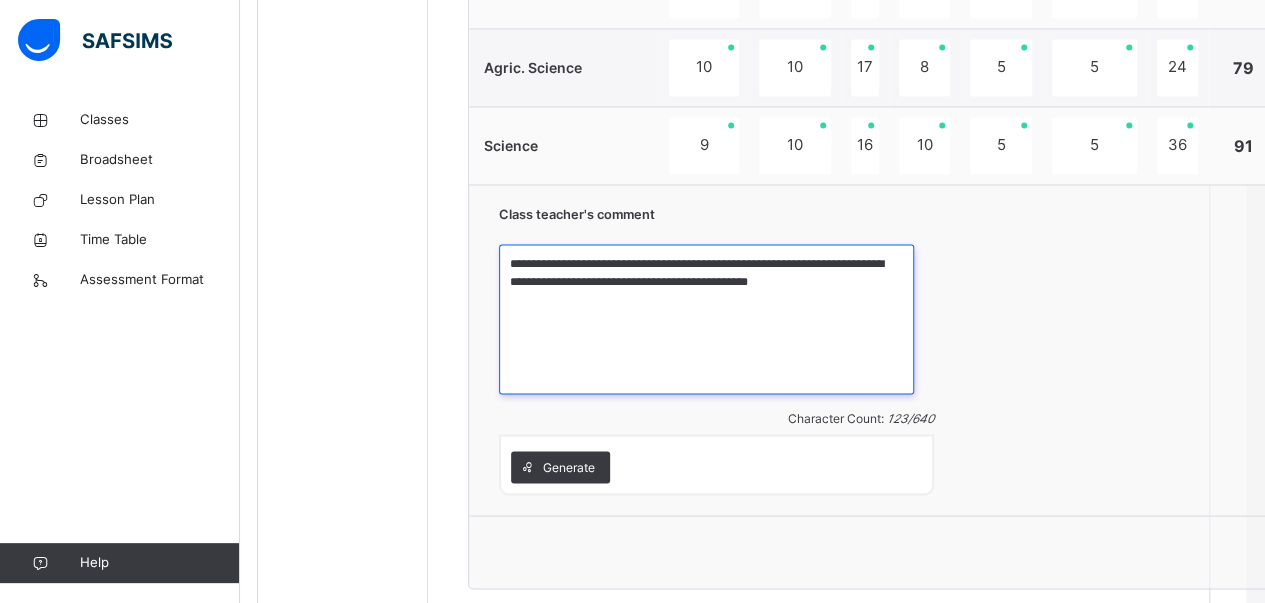 scroll, scrollTop: 1605, scrollLeft: 19, axis: both 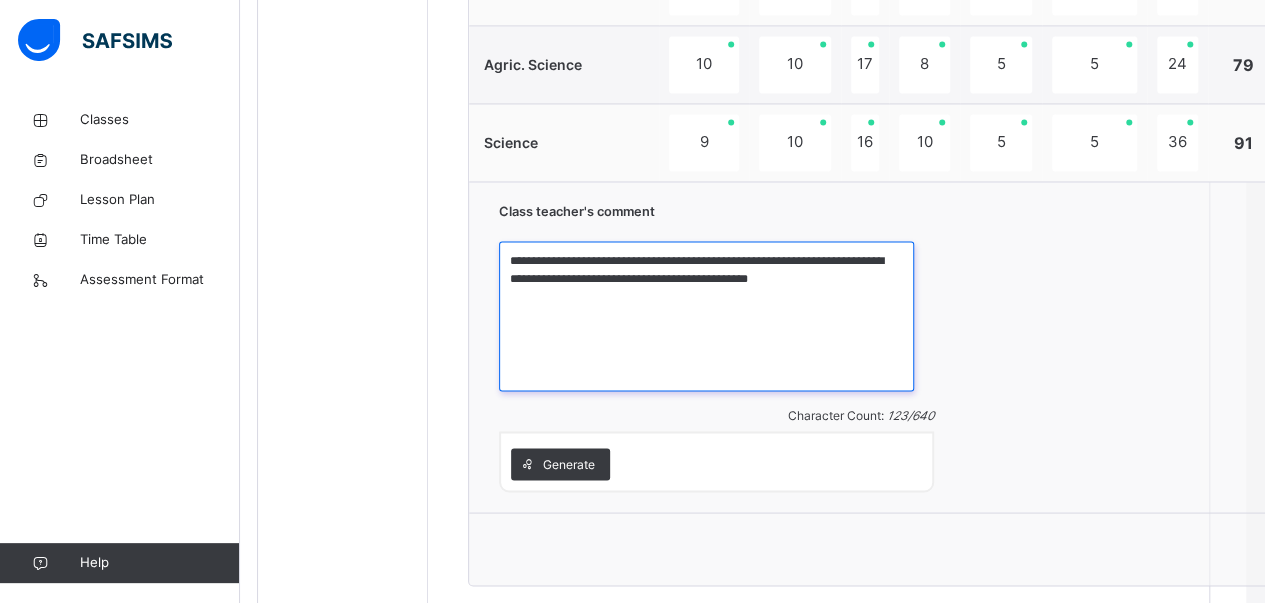 type on "**********" 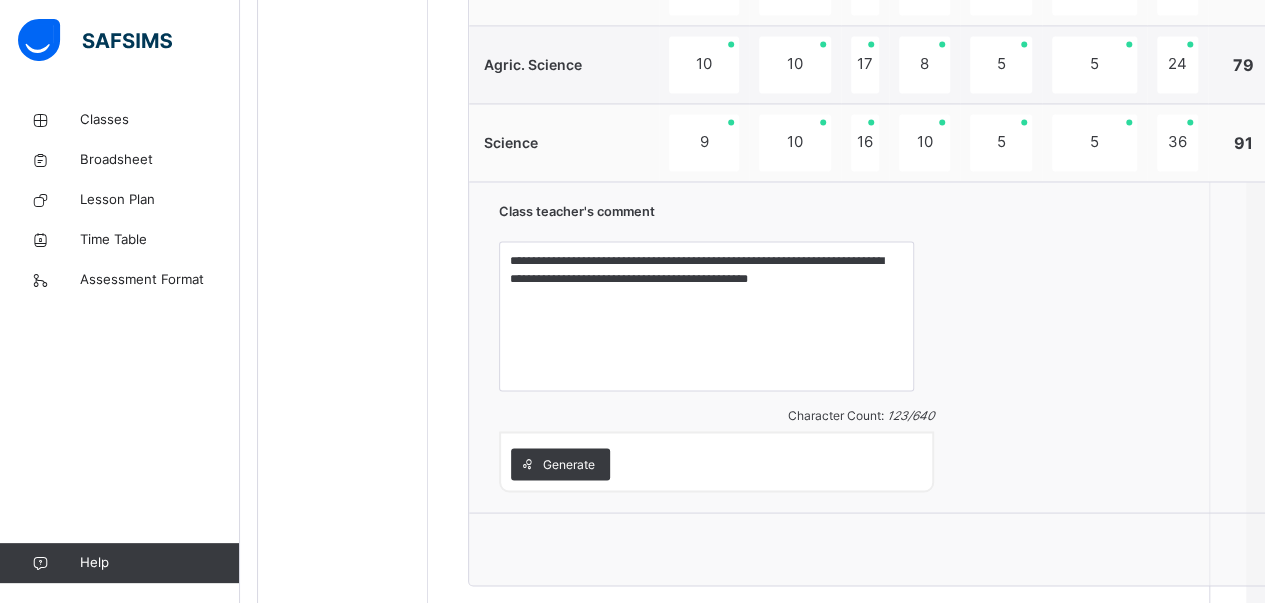 click on "Save Comment" at bounding box center [1341, 549] 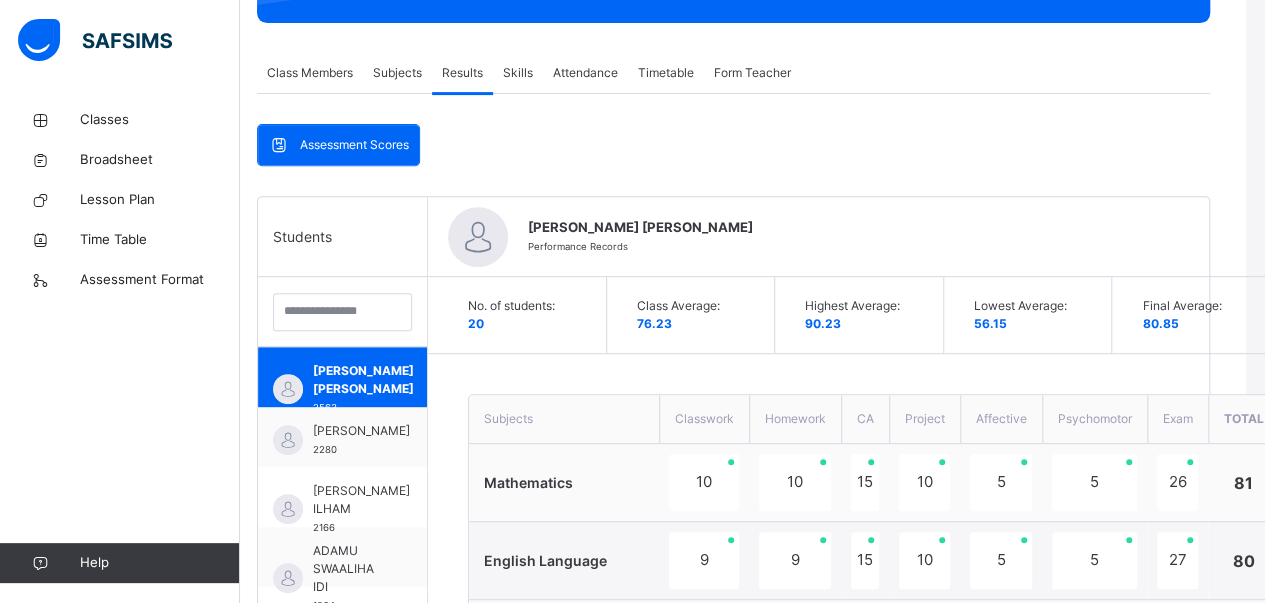 scroll, scrollTop: 322, scrollLeft: 19, axis: both 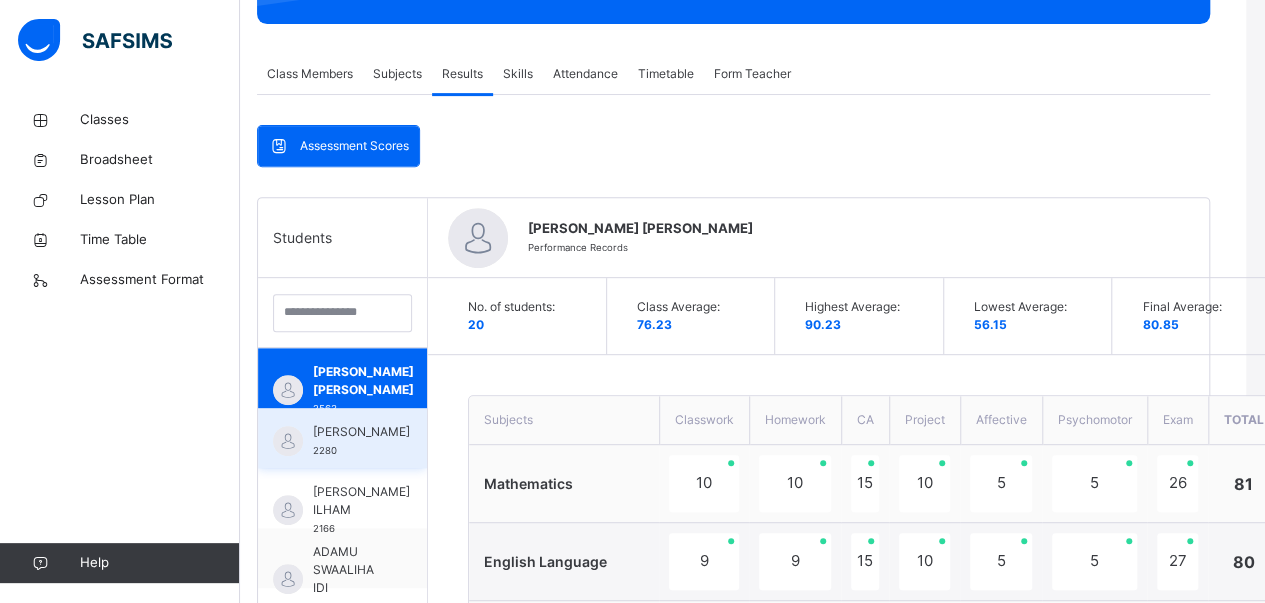 click on "[PERSON_NAME]" at bounding box center (361, 432) 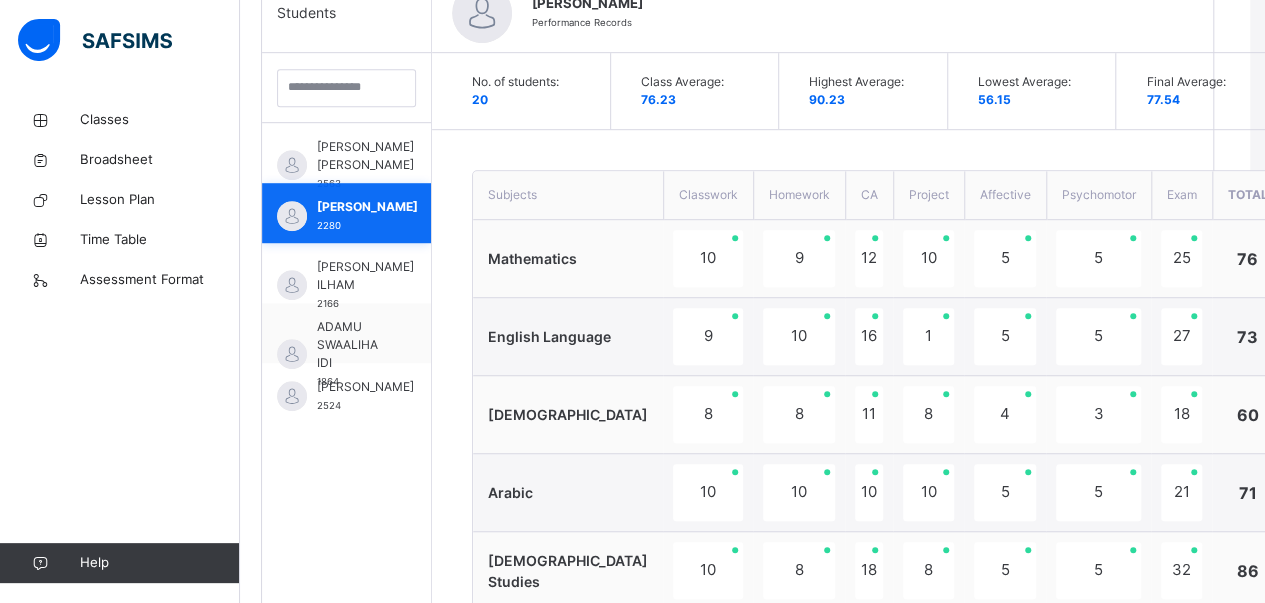 scroll, scrollTop: 0, scrollLeft: 15, axis: horizontal 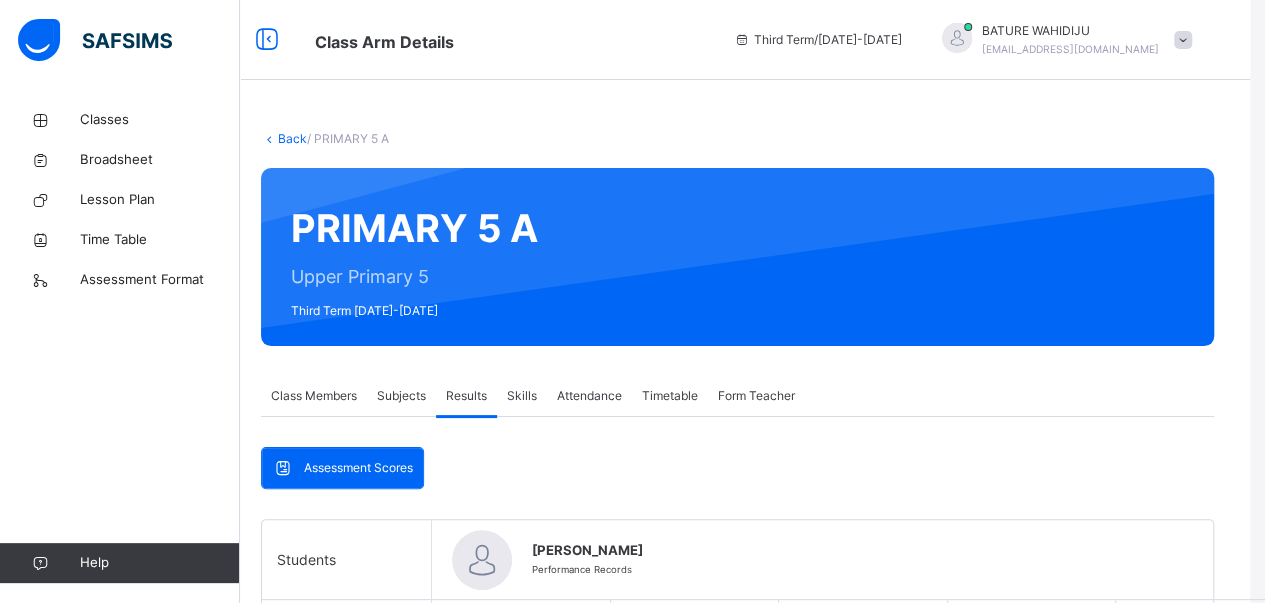 click on "Subjects" at bounding box center (401, 396) 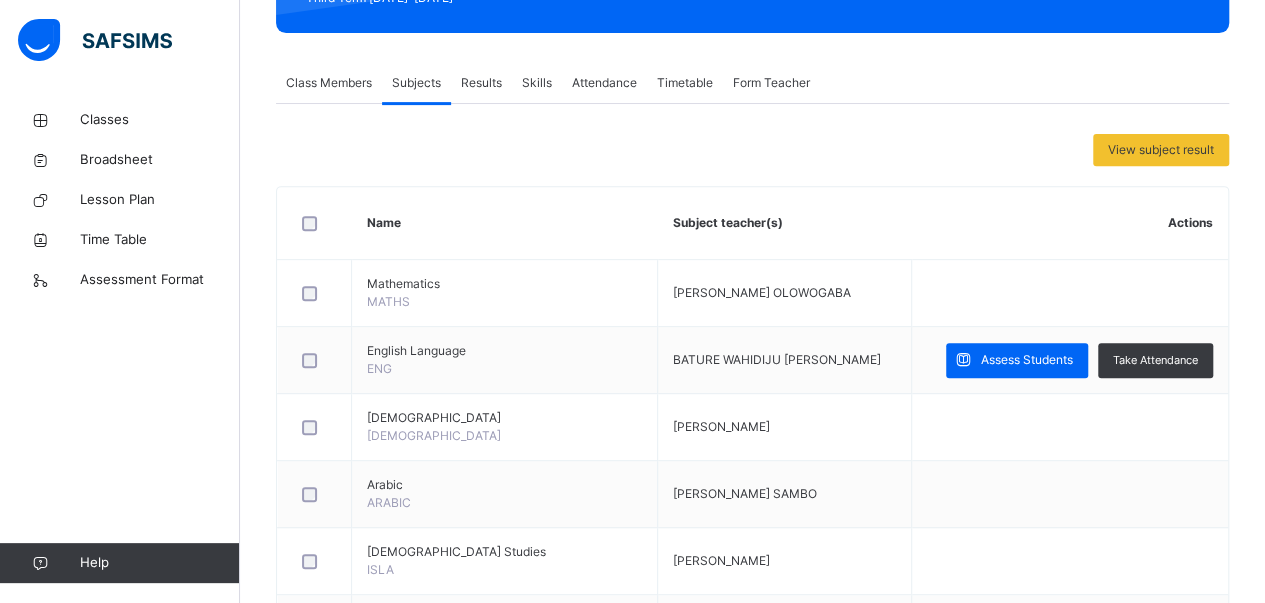 scroll, scrollTop: 316, scrollLeft: 15, axis: both 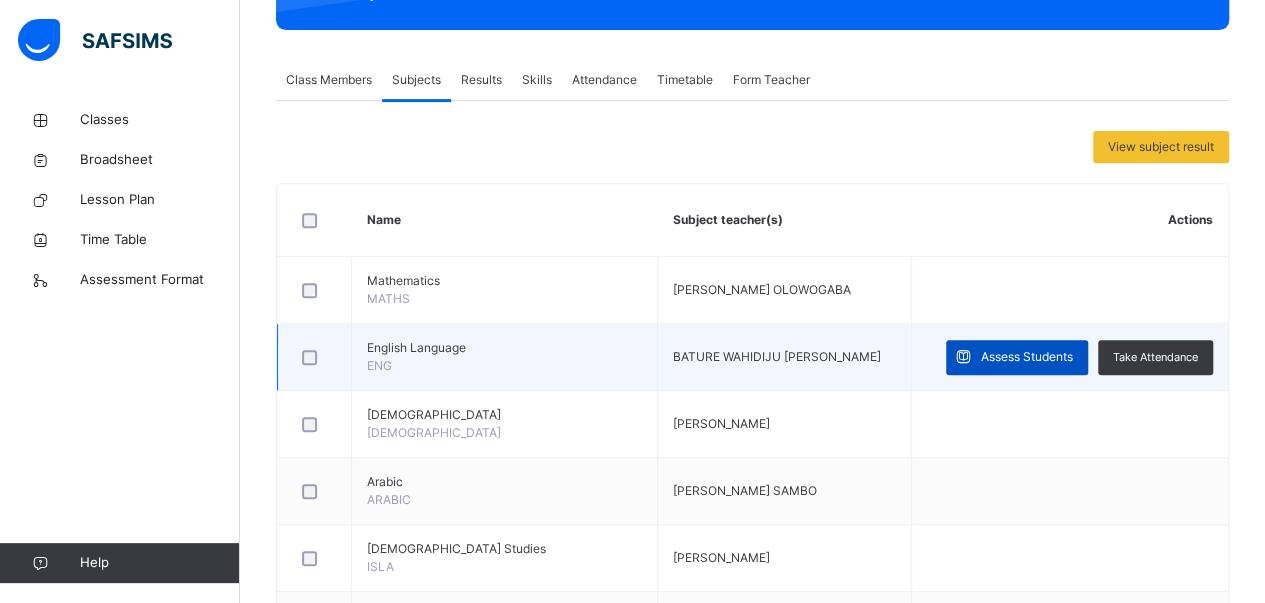 click on "Assess Students" at bounding box center (1027, 357) 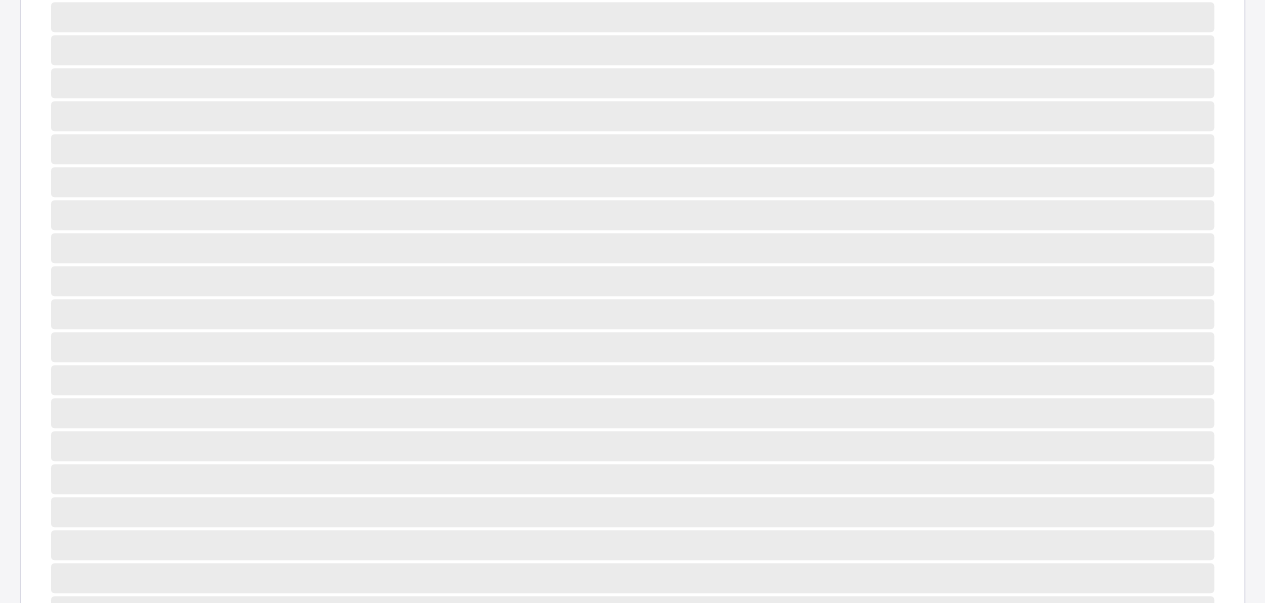 scroll, scrollTop: 294, scrollLeft: 0, axis: vertical 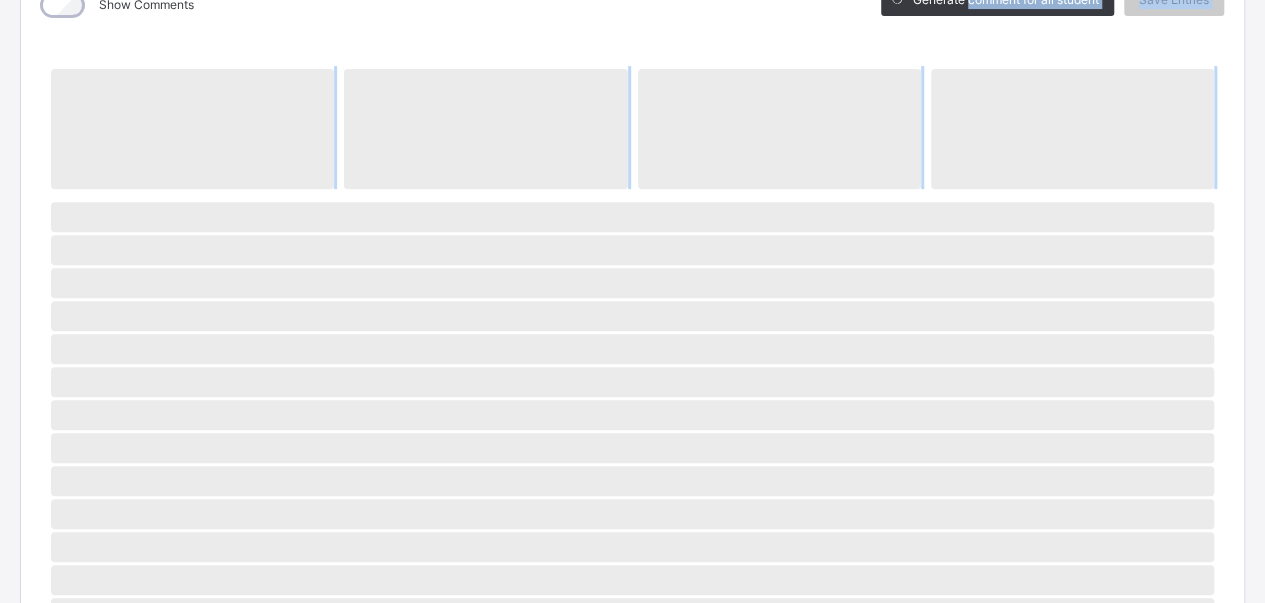 click on "‌" at bounding box center [632, 448] 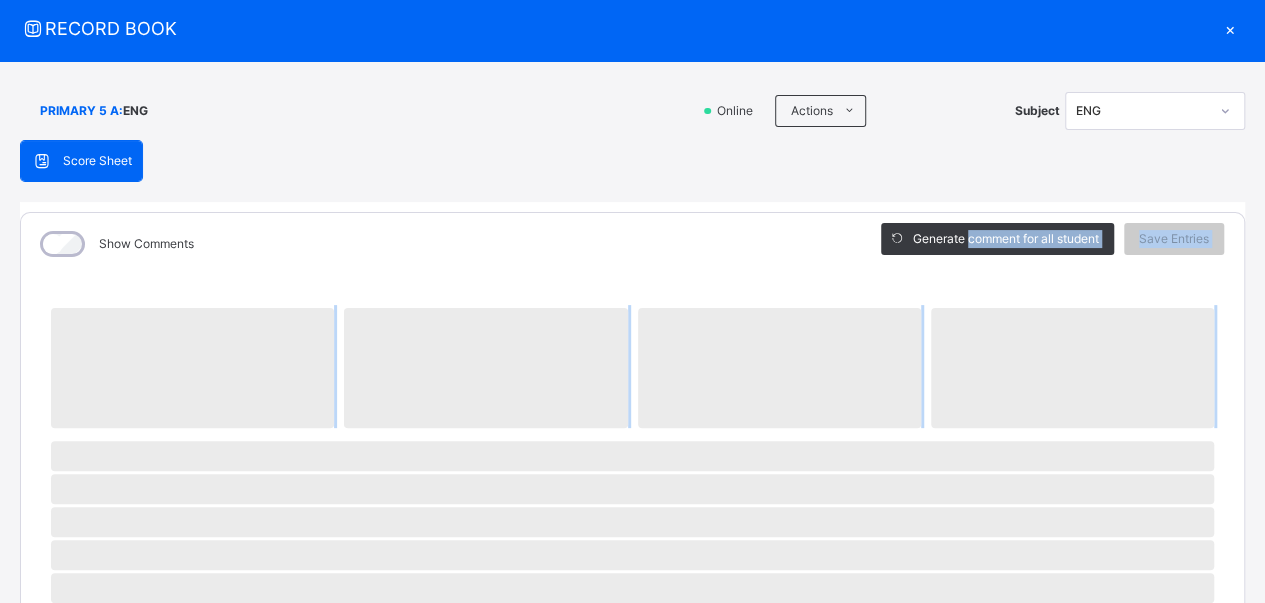 scroll, scrollTop: 107, scrollLeft: 0, axis: vertical 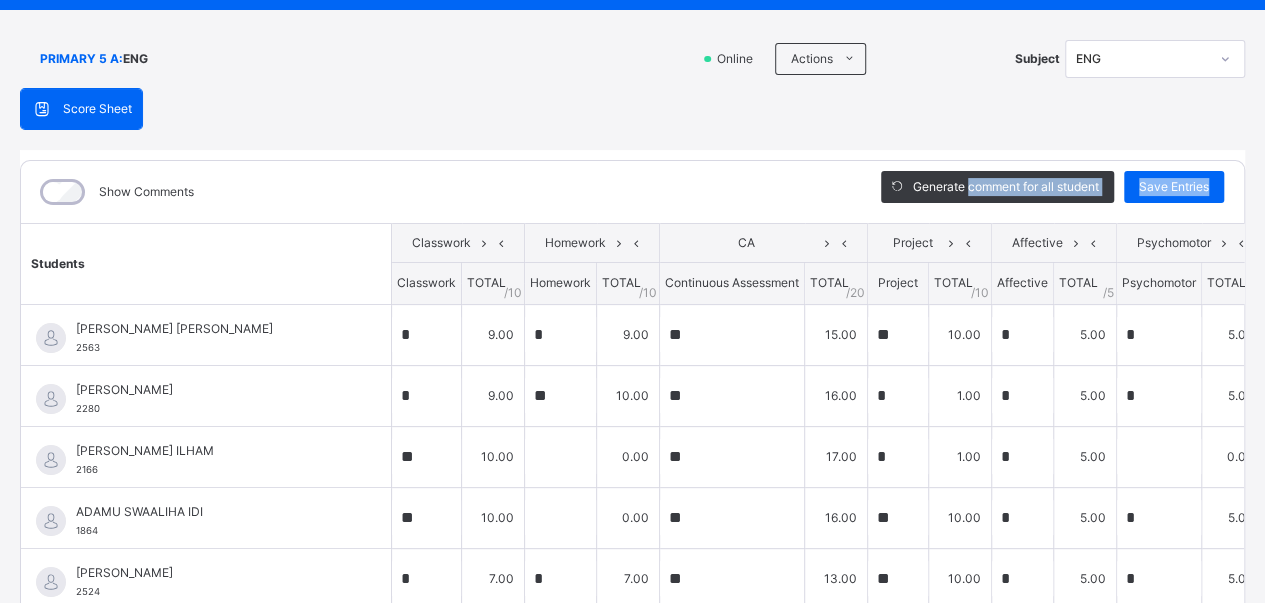 type on "*" 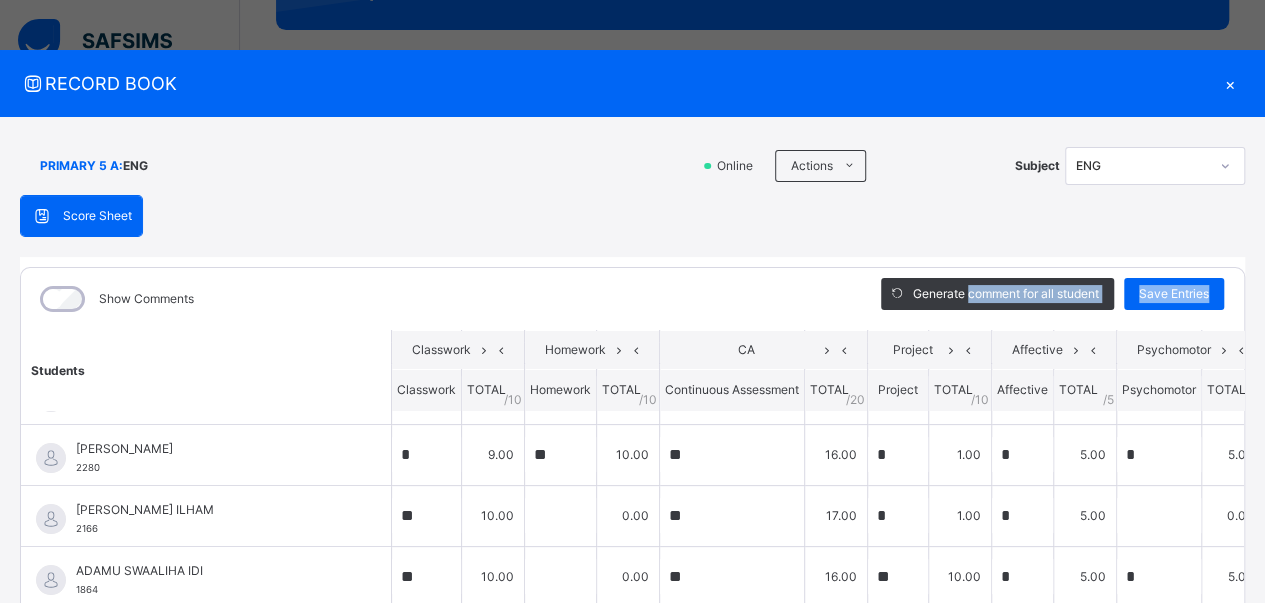 scroll, scrollTop: 63, scrollLeft: 0, axis: vertical 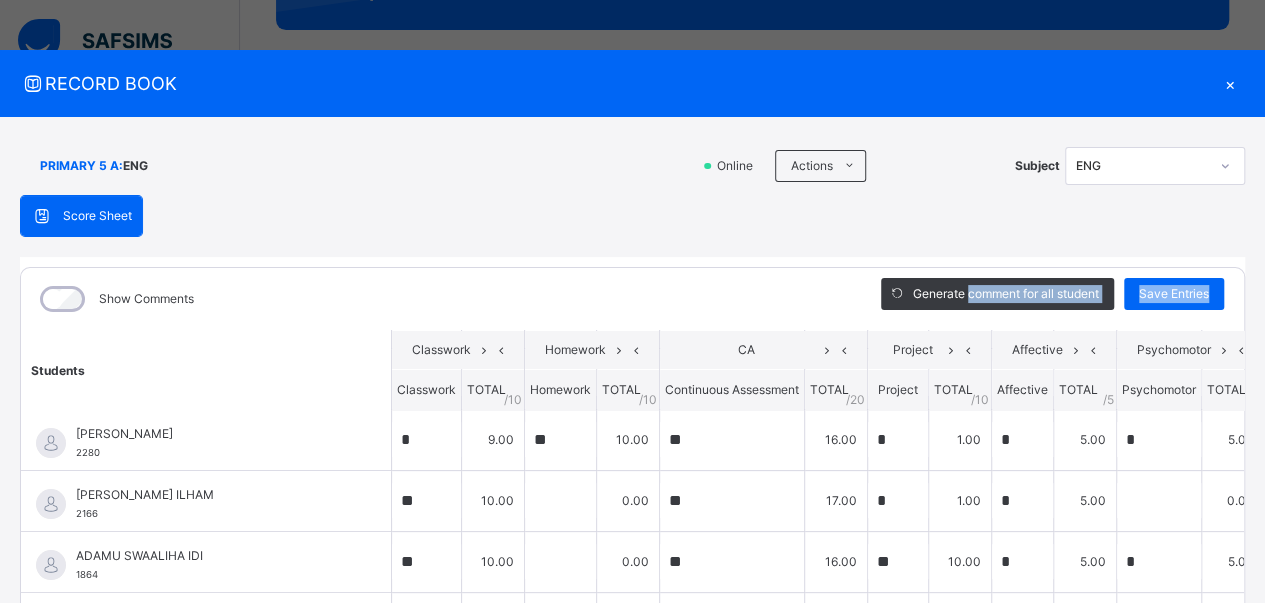 click on "Psychomotor" at bounding box center [1173, 350] 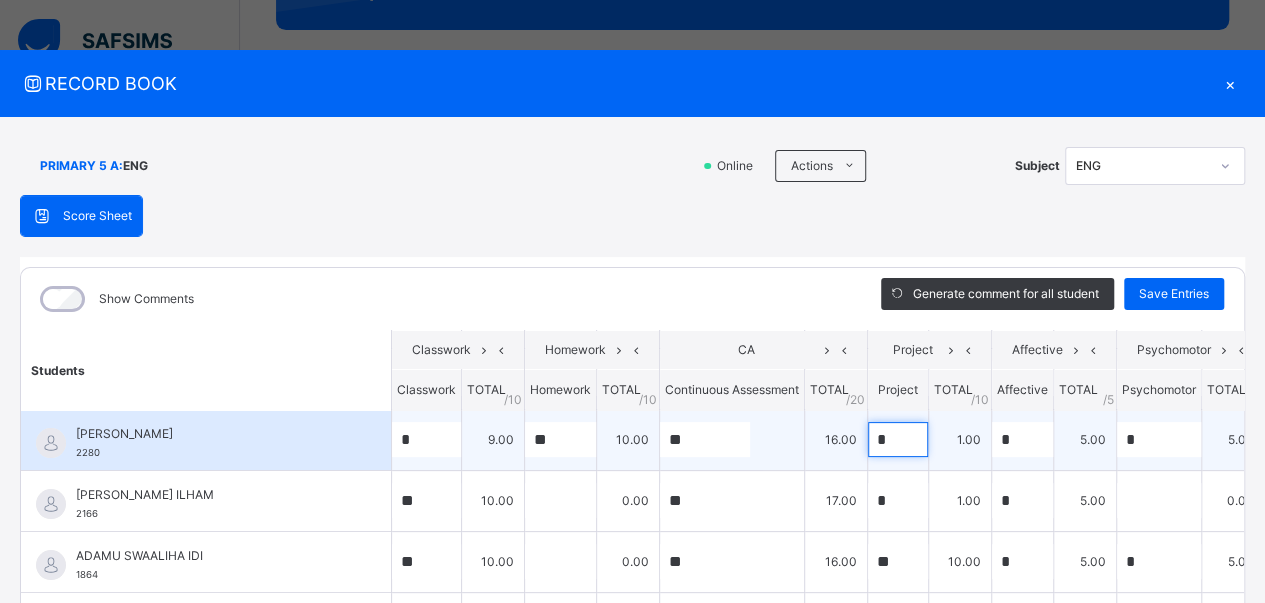 click on "*" at bounding box center (898, 439) 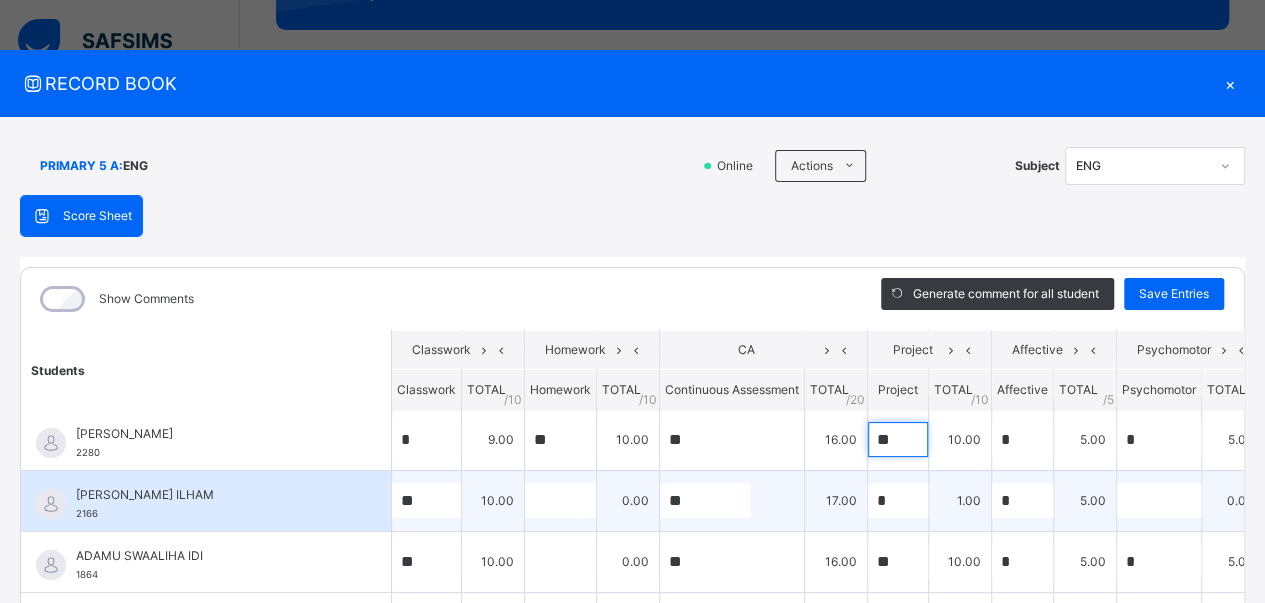 type on "**" 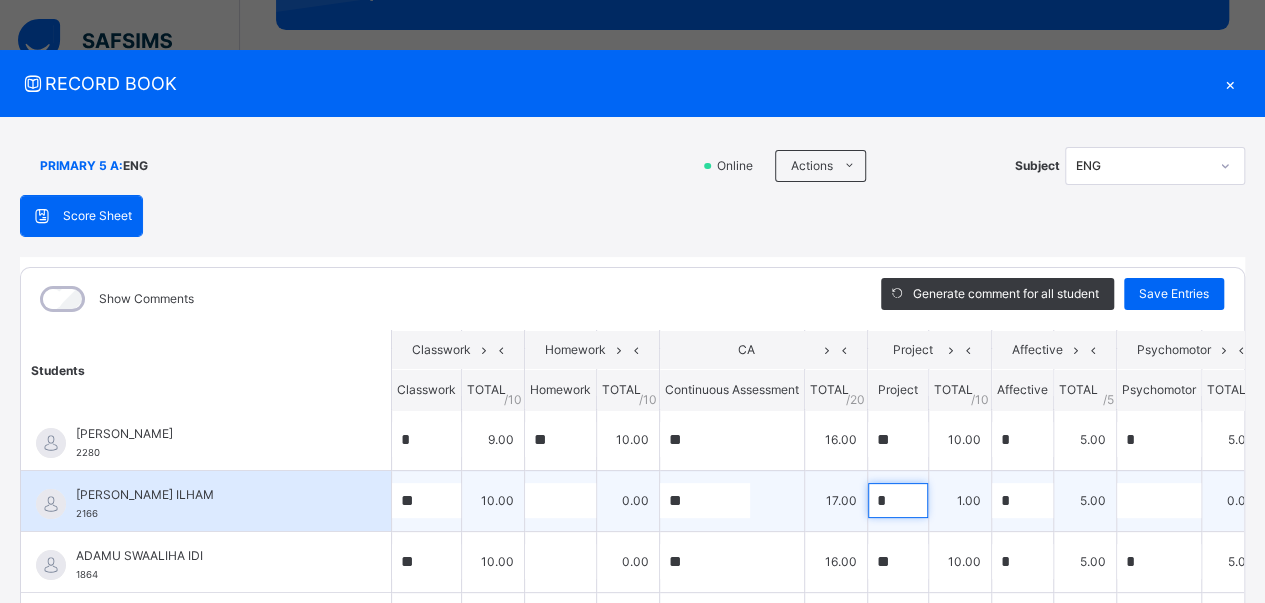 click on "*" at bounding box center (898, 500) 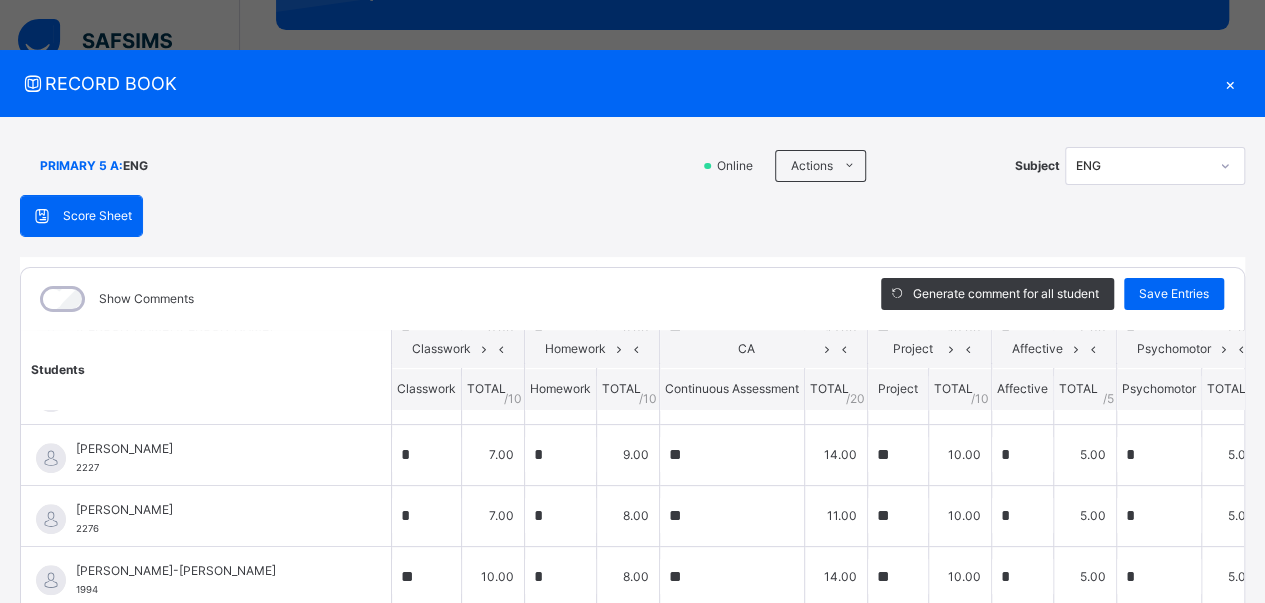 scroll, scrollTop: 820, scrollLeft: 0, axis: vertical 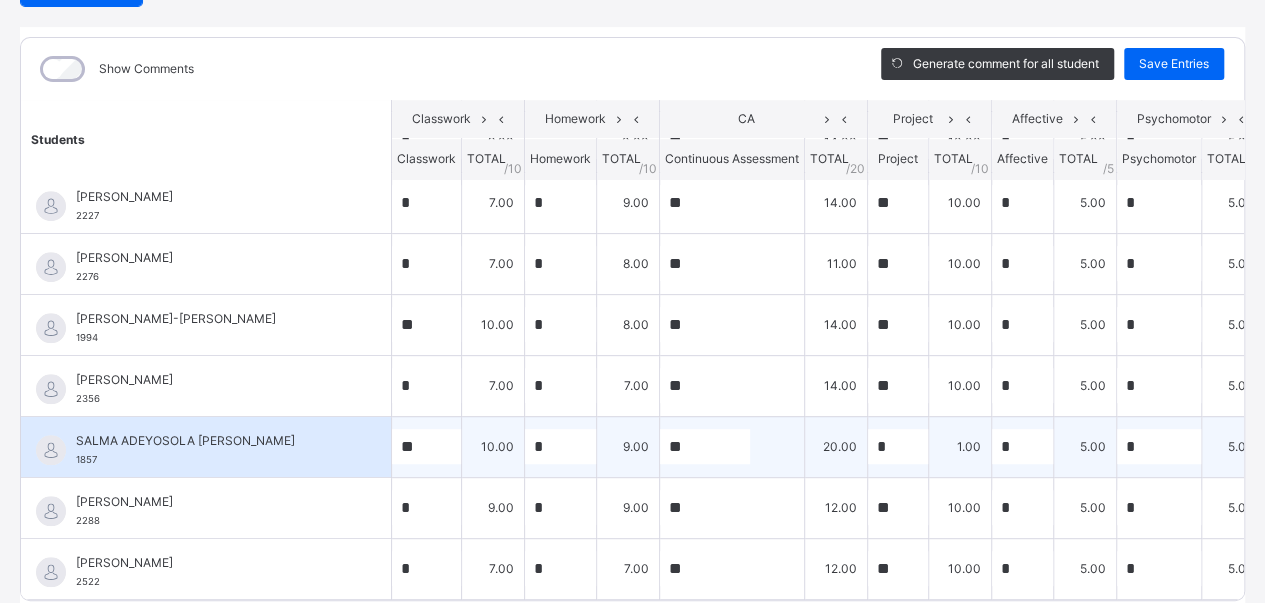 type on "**" 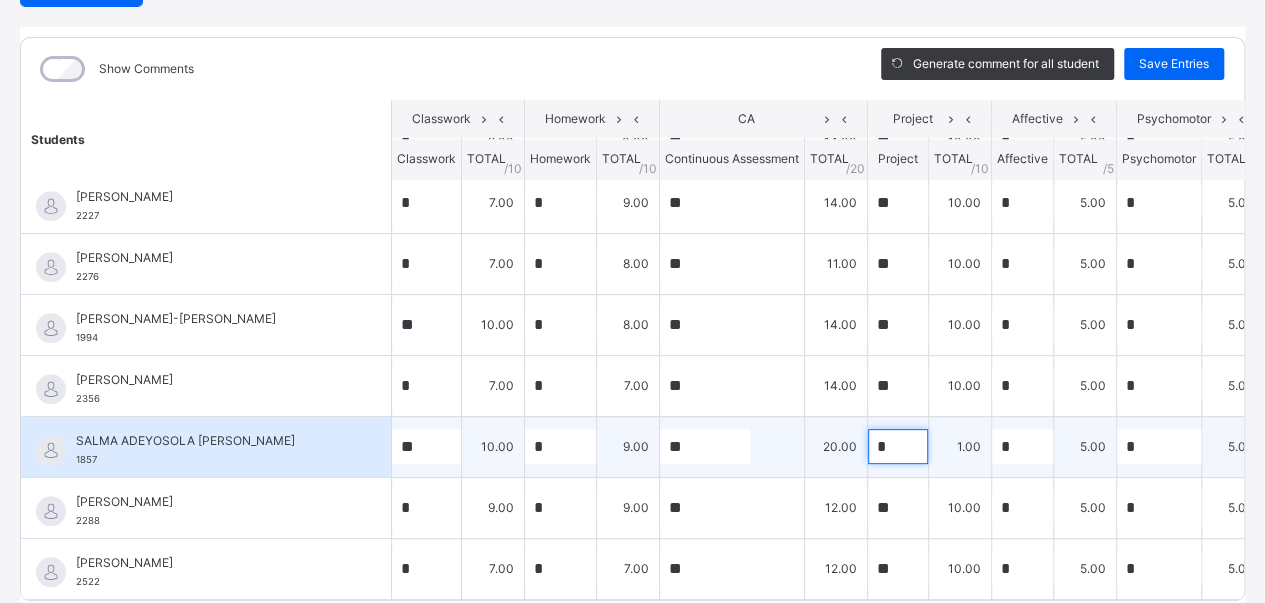 click on "*" at bounding box center (898, 446) 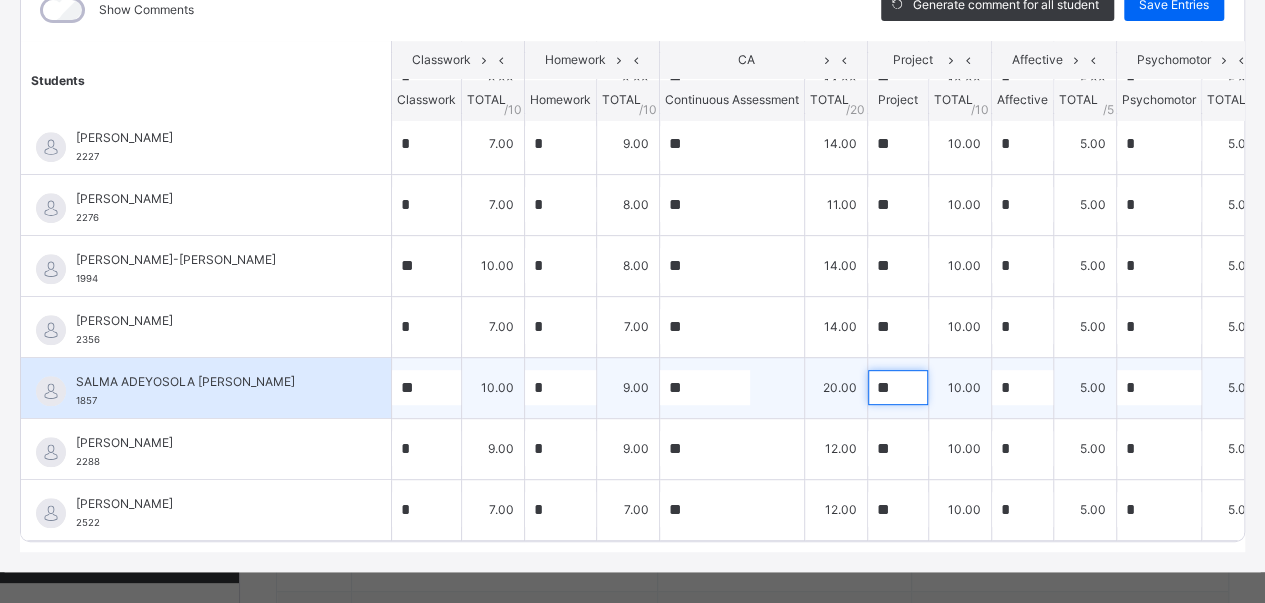 scroll, scrollTop: 322, scrollLeft: 0, axis: vertical 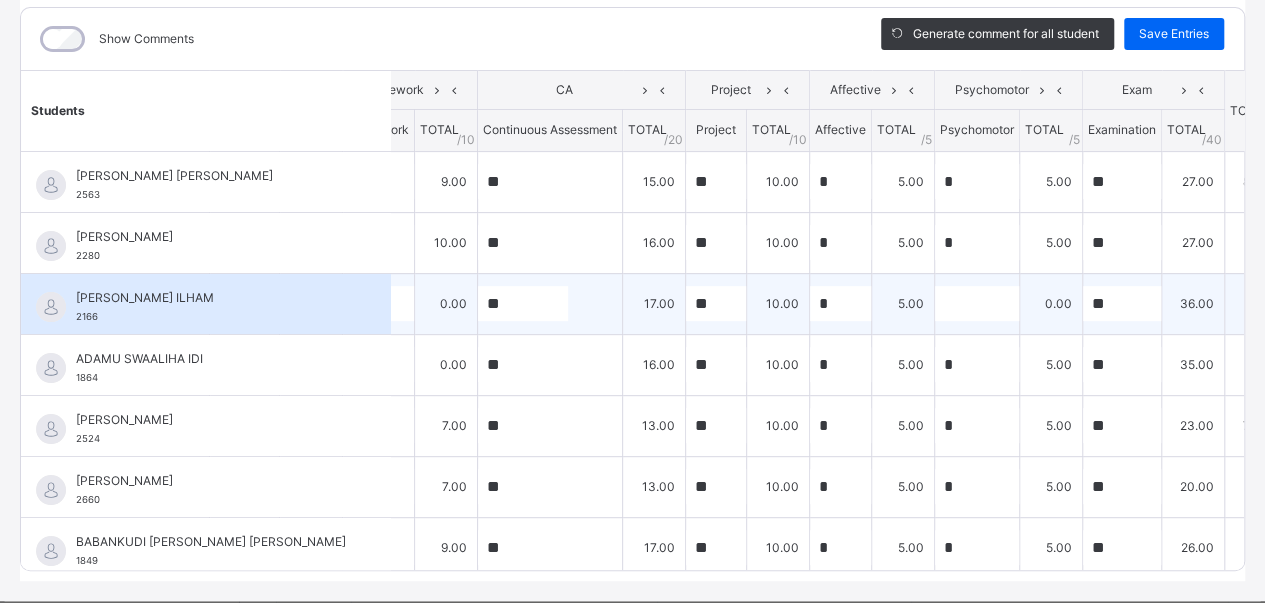 type on "**" 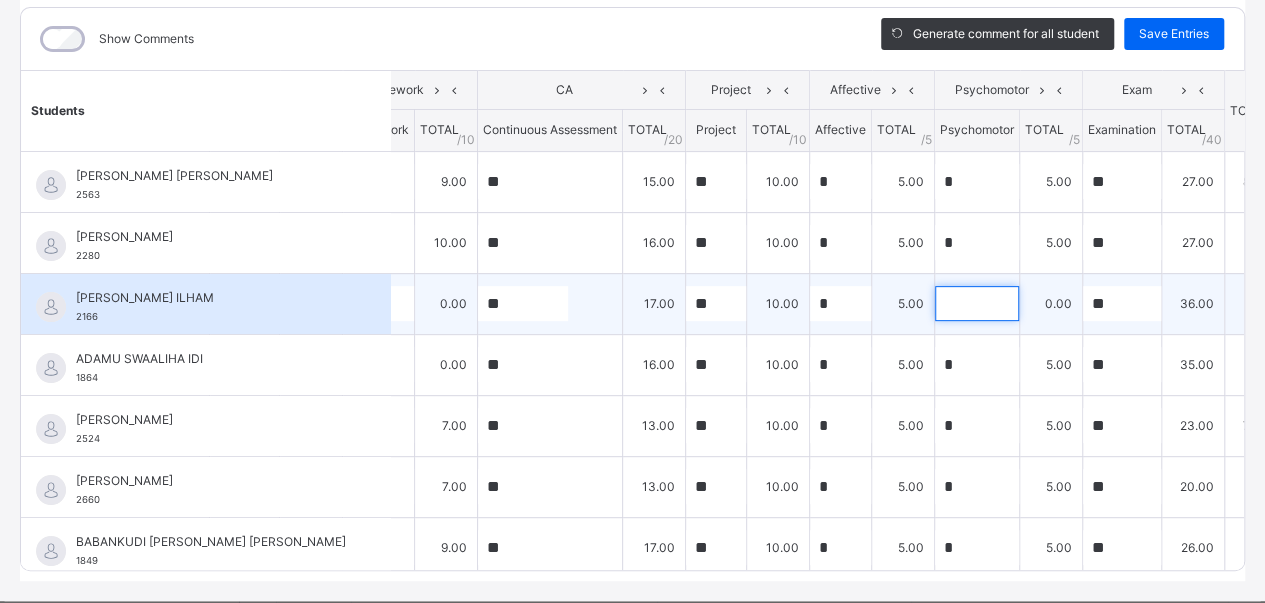 click at bounding box center (977, 303) 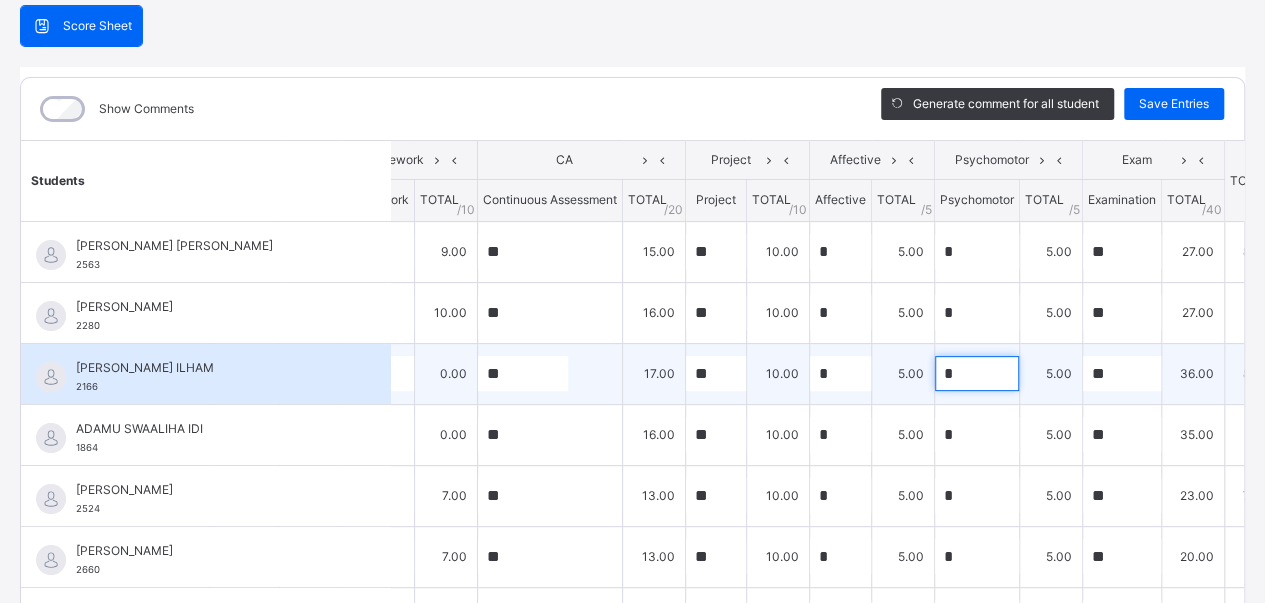 scroll, scrollTop: 122, scrollLeft: 0, axis: vertical 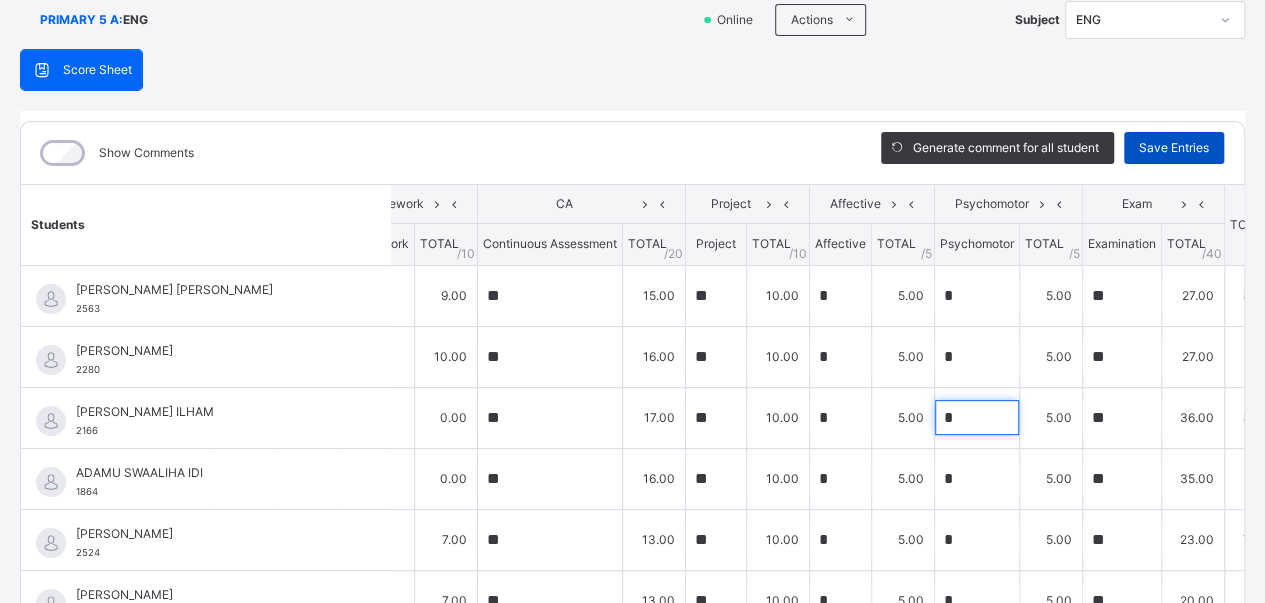 type on "*" 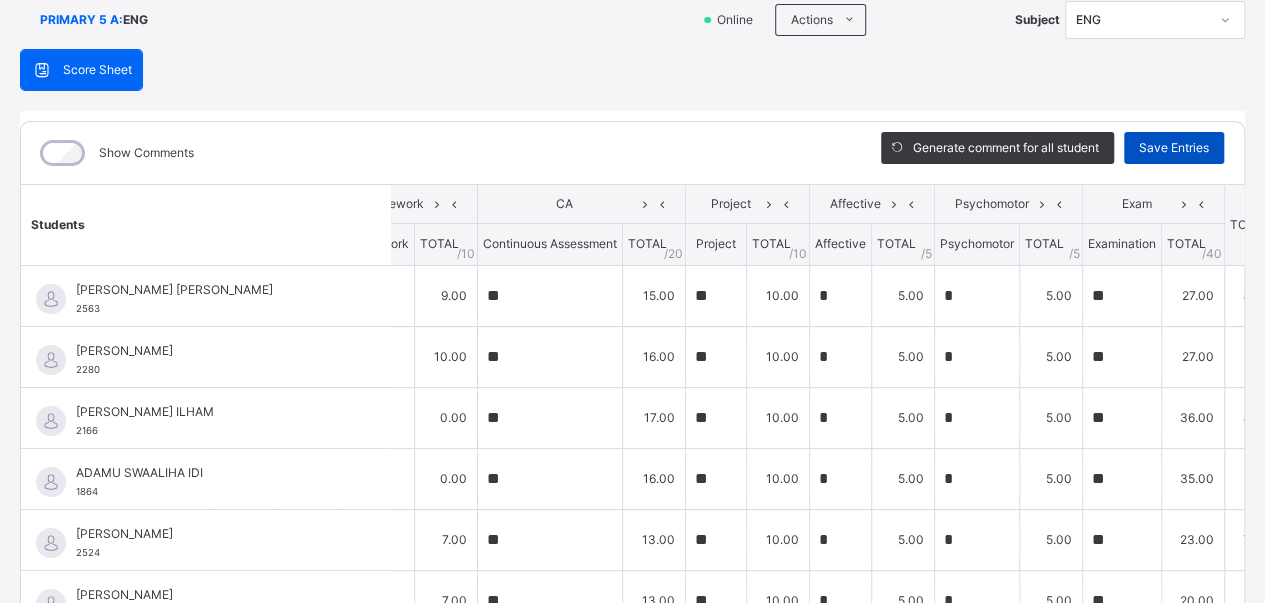 click on "Save Entries" at bounding box center (1174, 148) 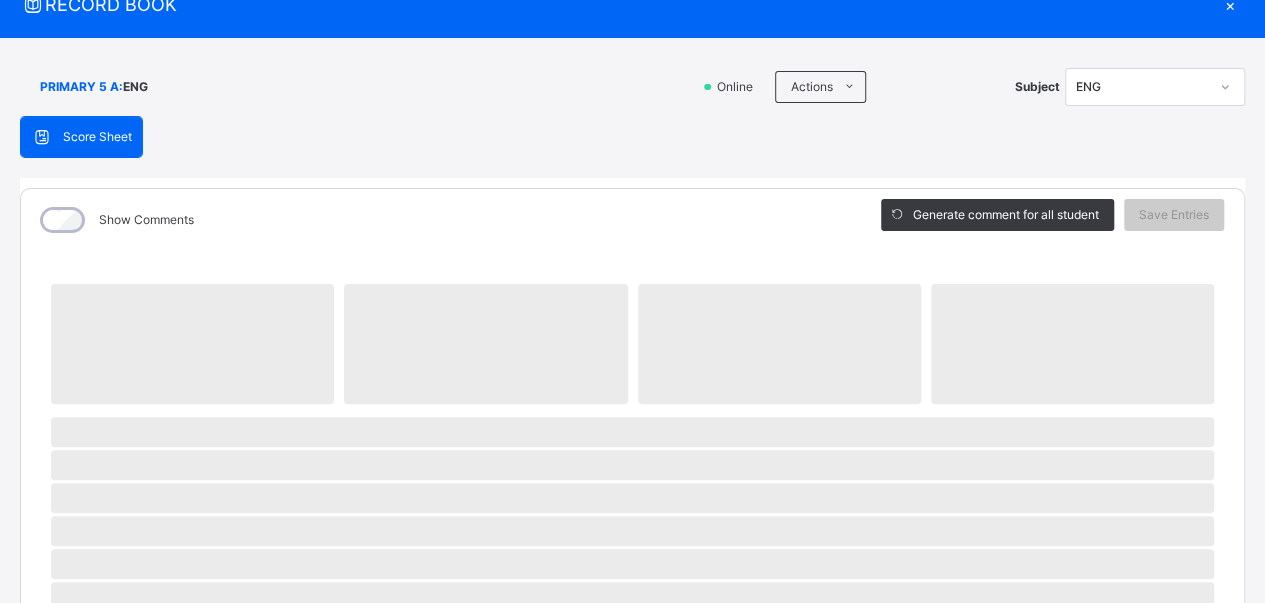 scroll, scrollTop: 0, scrollLeft: 0, axis: both 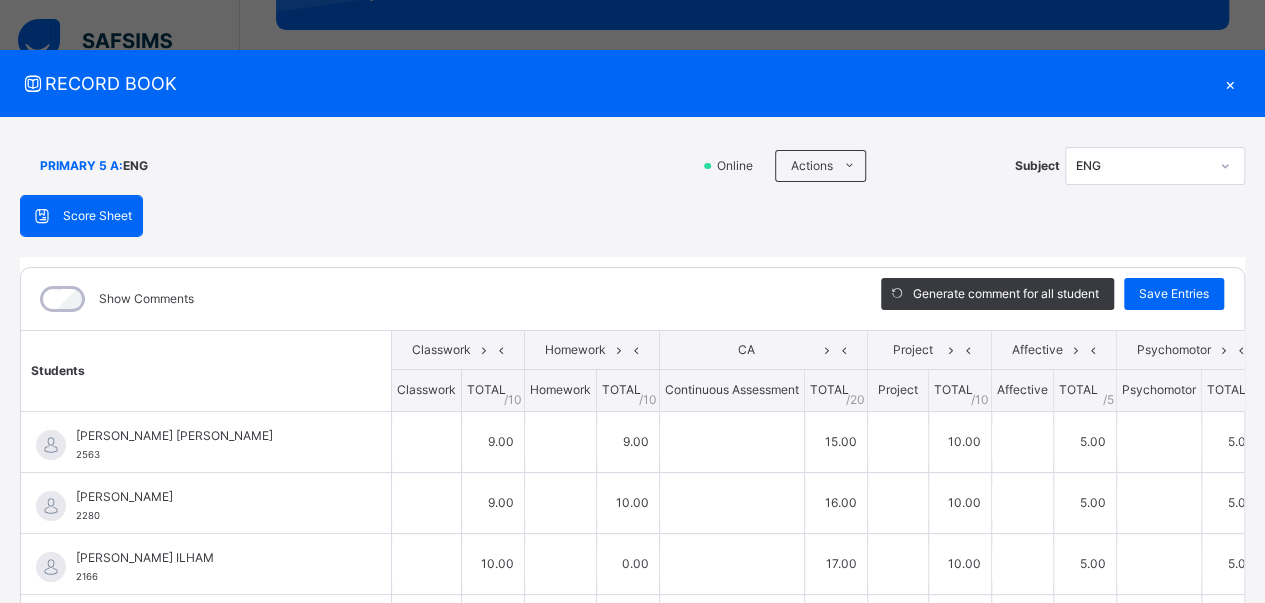 type on "*" 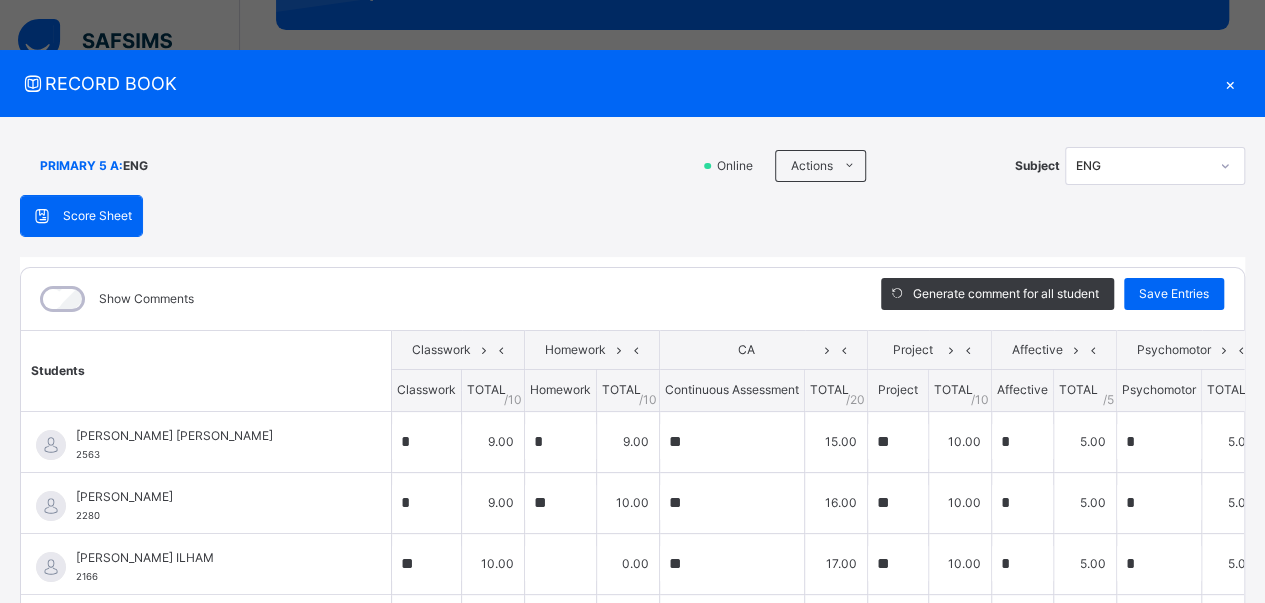 type on "*" 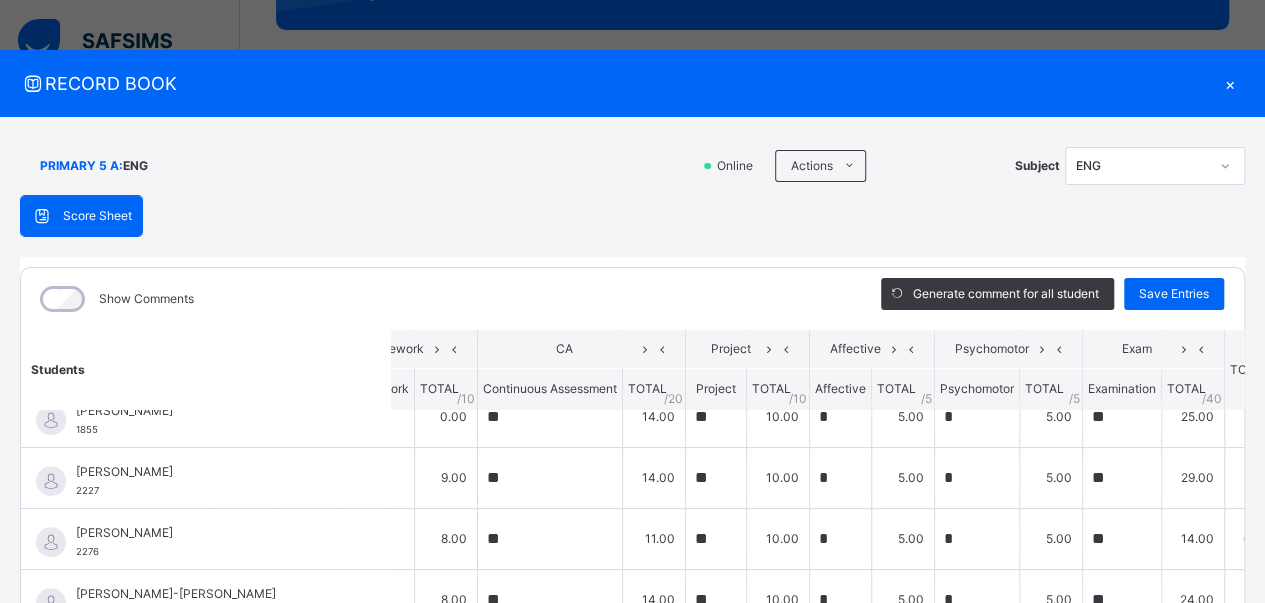 scroll, scrollTop: 820, scrollLeft: 182, axis: both 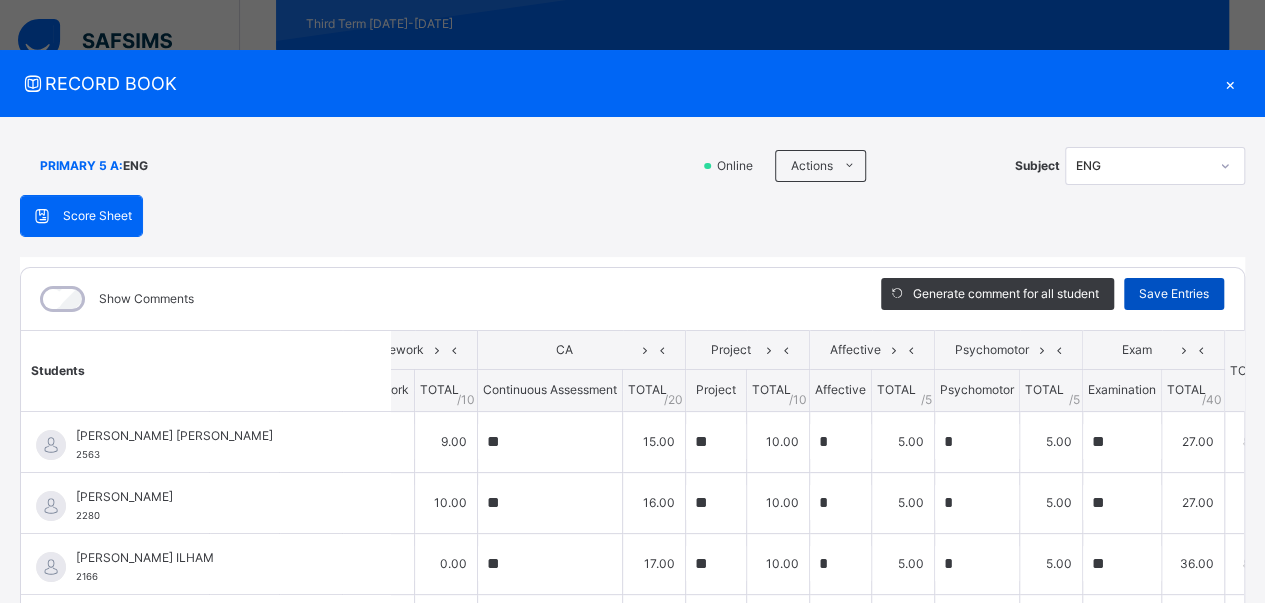 click on "Save Entries" at bounding box center [1174, 294] 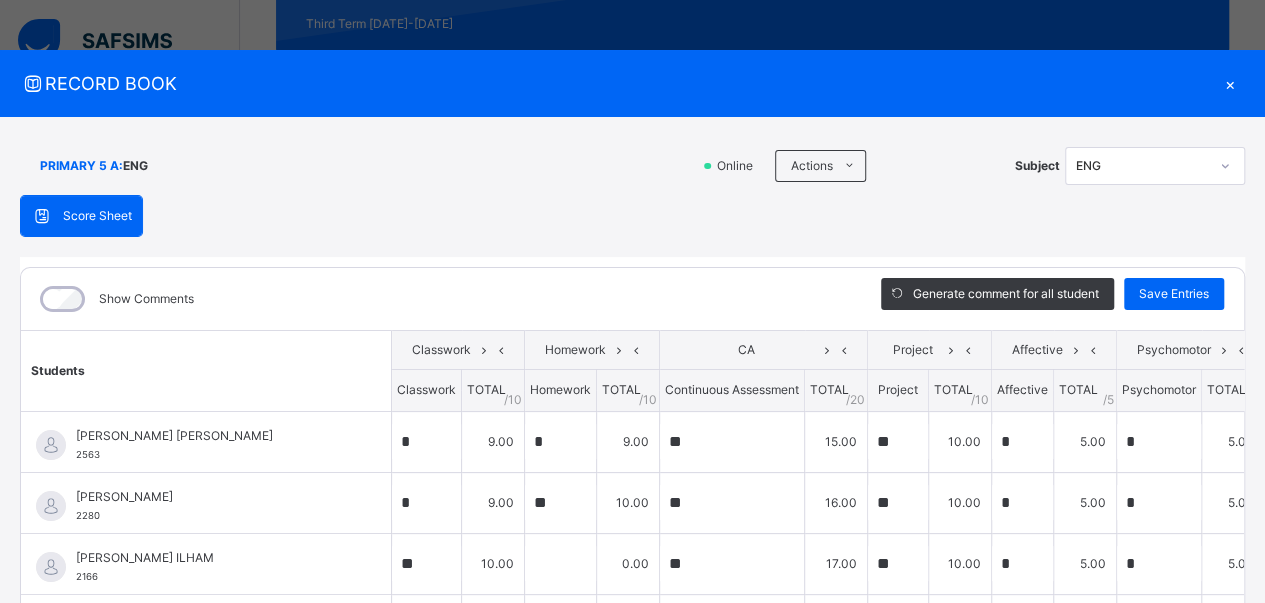 click on "×" at bounding box center (1230, 83) 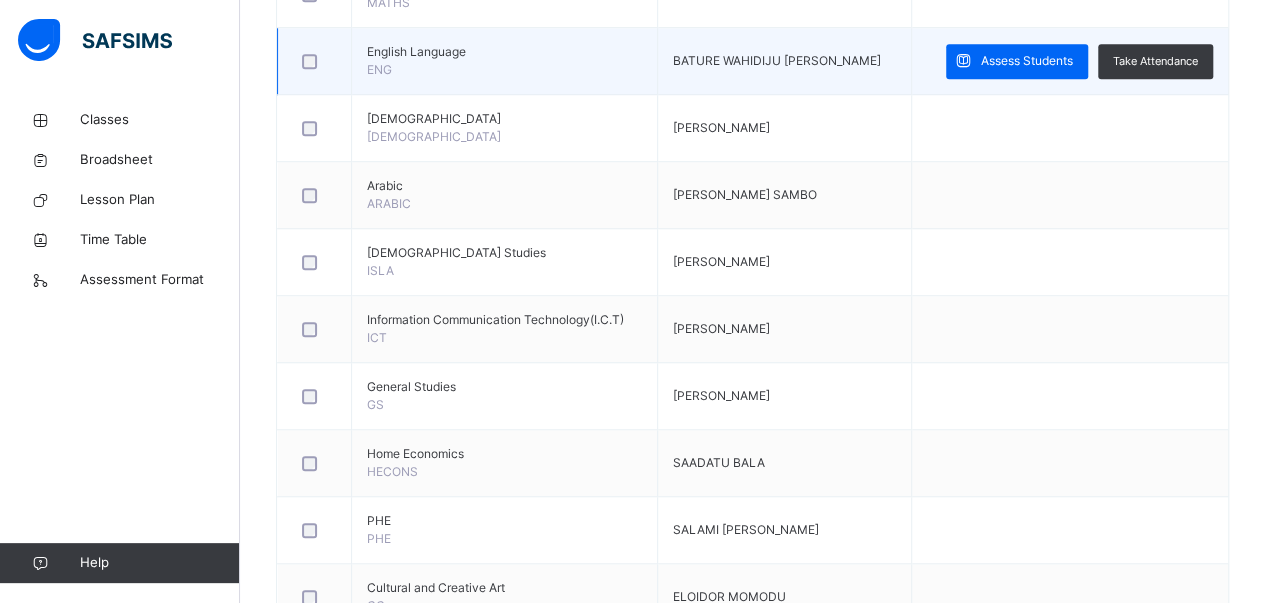 scroll, scrollTop: 885, scrollLeft: 15, axis: both 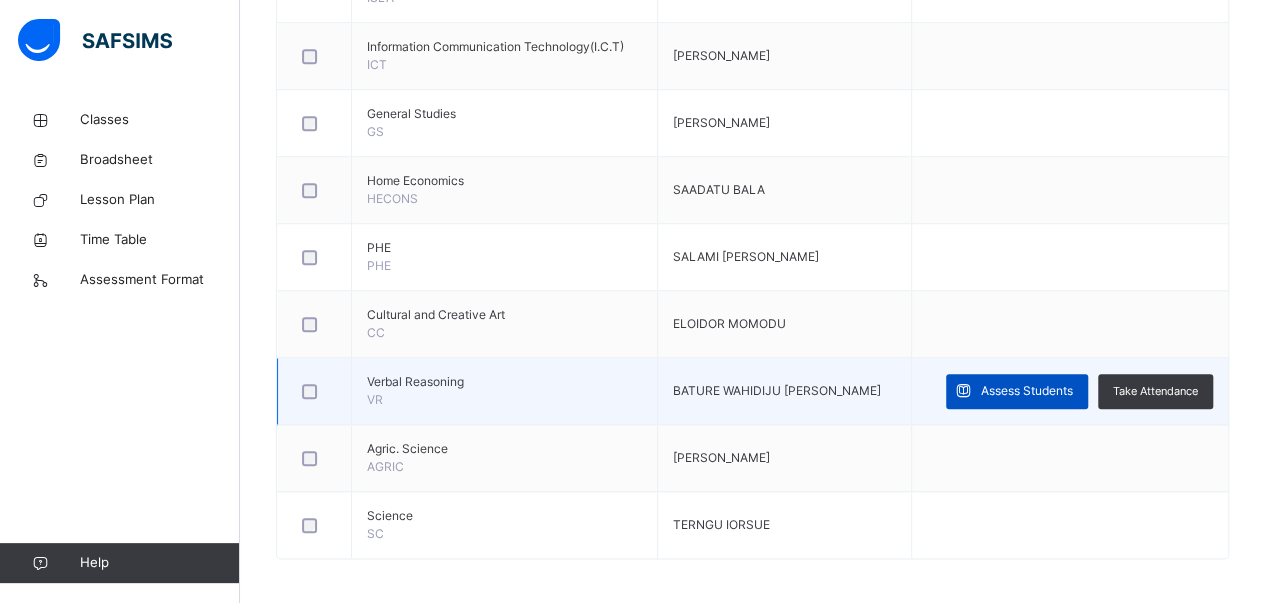 click on "Assess Students" at bounding box center (1017, 391) 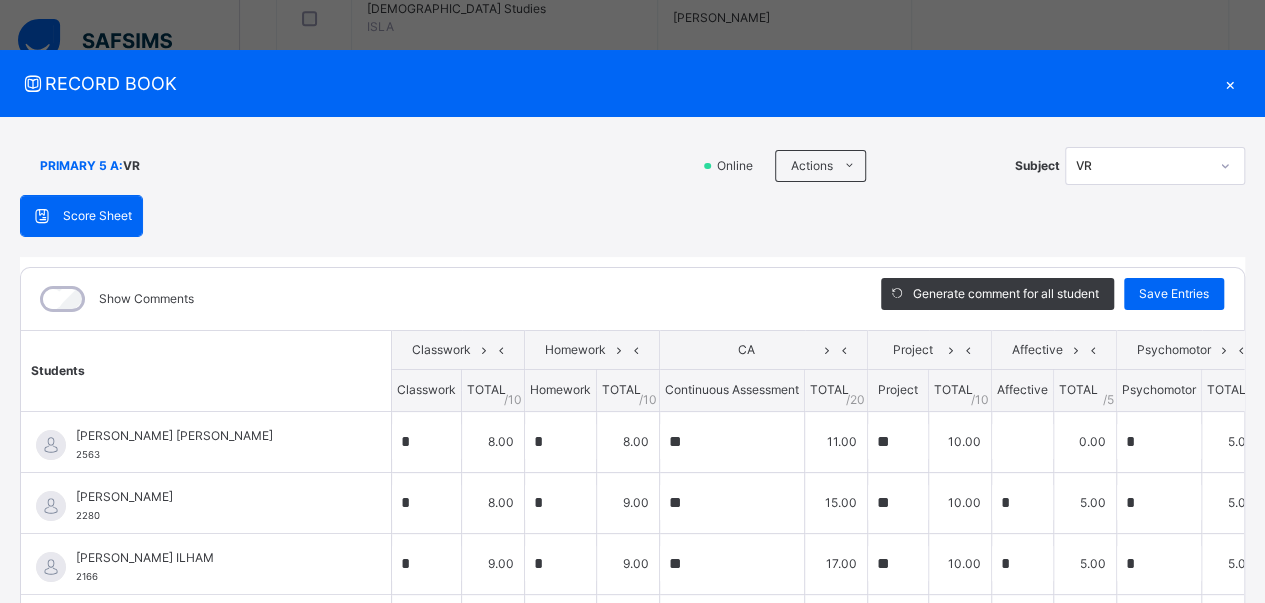 scroll, scrollTop: 848, scrollLeft: 15, axis: both 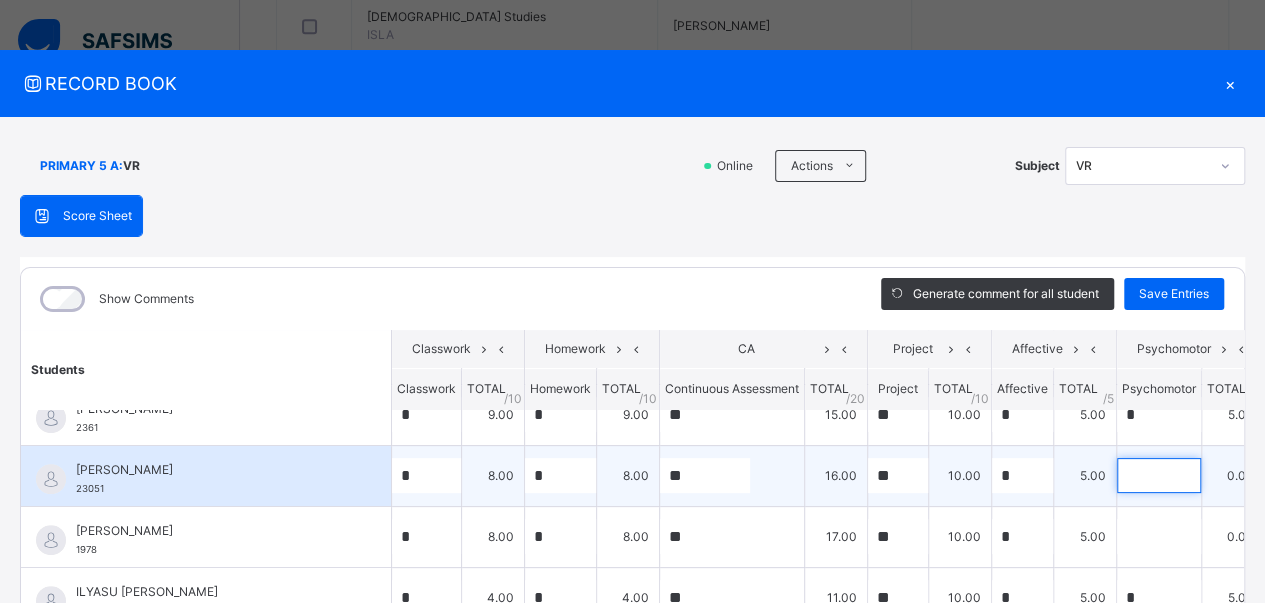 click at bounding box center (1159, 475) 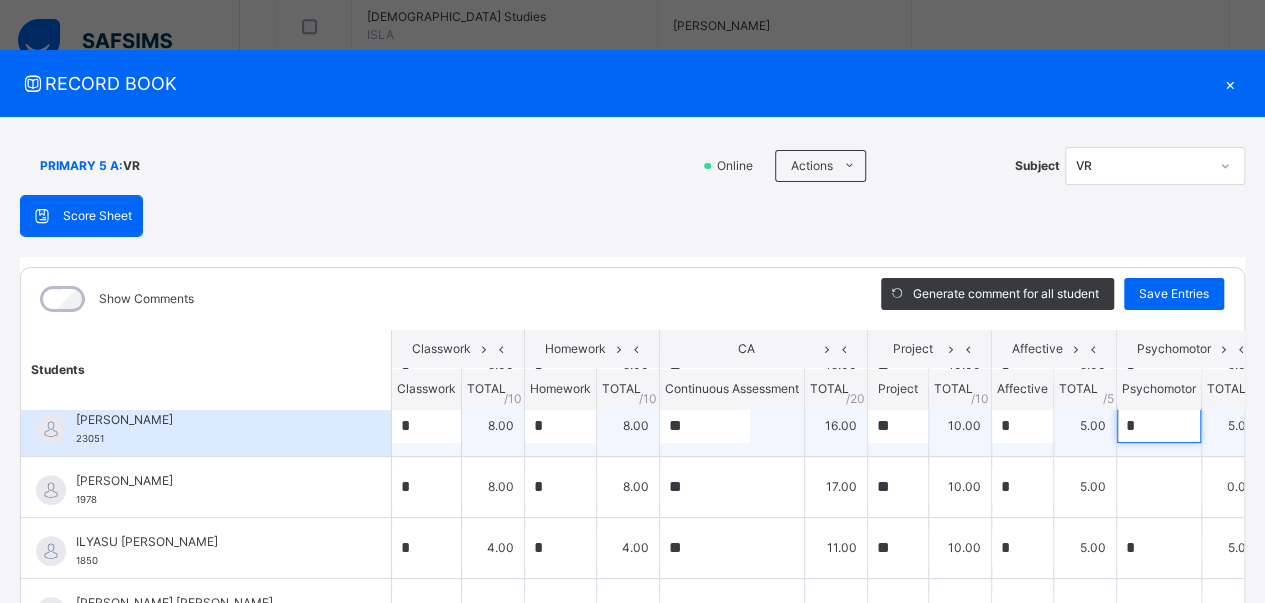 scroll, scrollTop: 510, scrollLeft: 0, axis: vertical 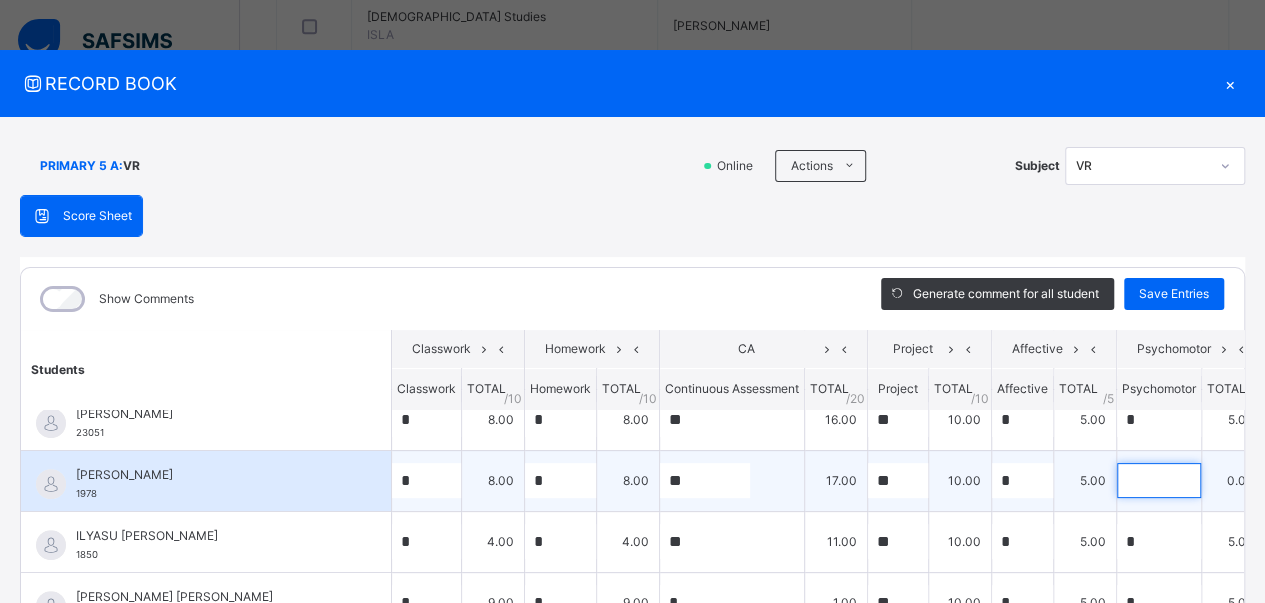 click at bounding box center (1159, 480) 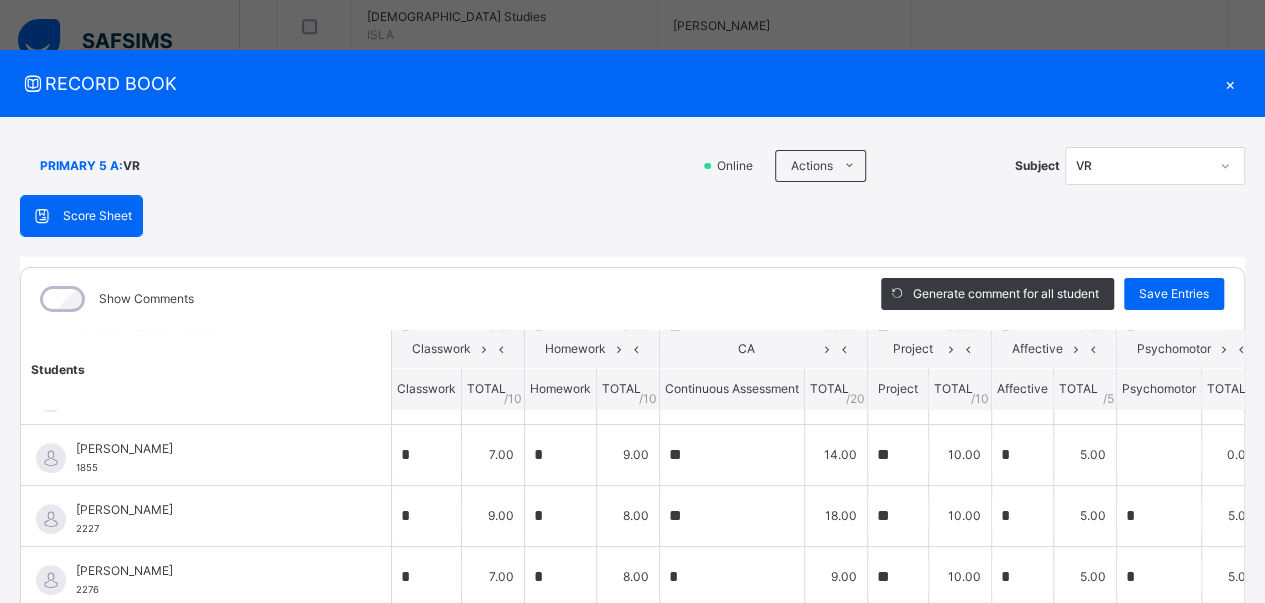 scroll, scrollTop: 721, scrollLeft: 0, axis: vertical 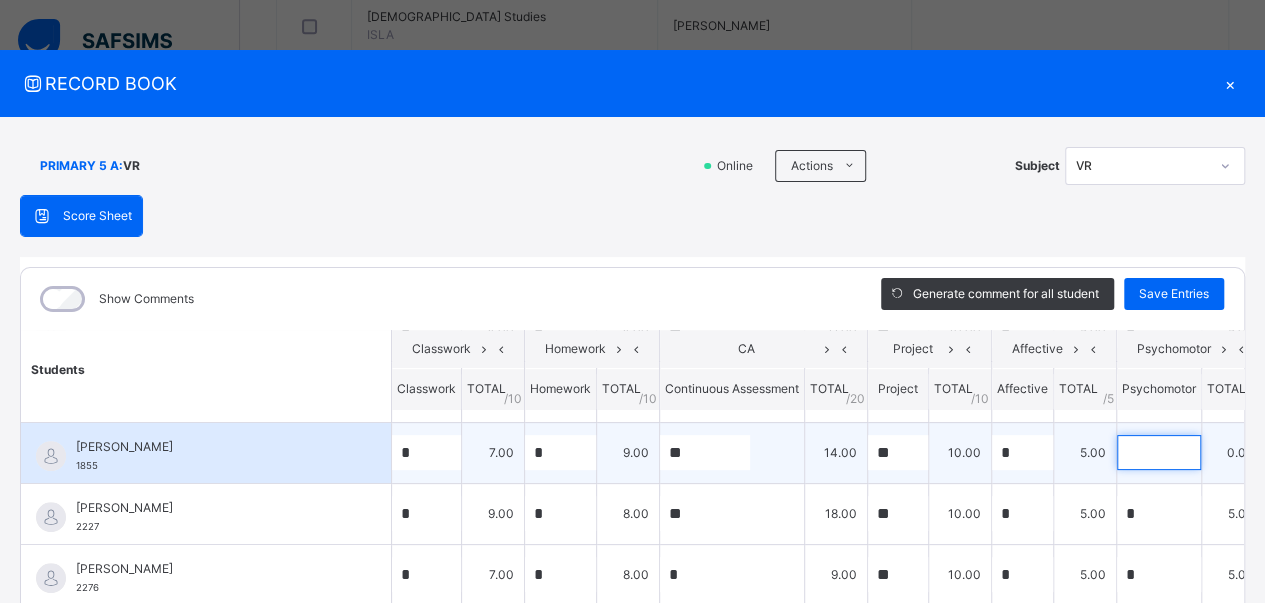 click at bounding box center [1159, 452] 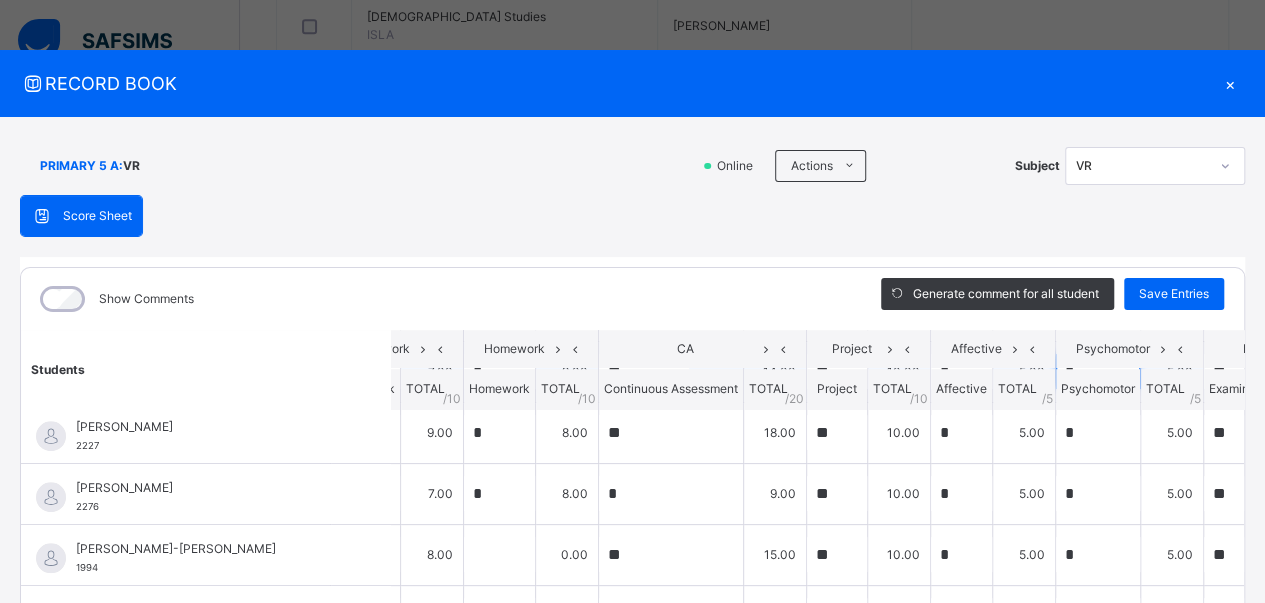 scroll, scrollTop: 820, scrollLeft: 61, axis: both 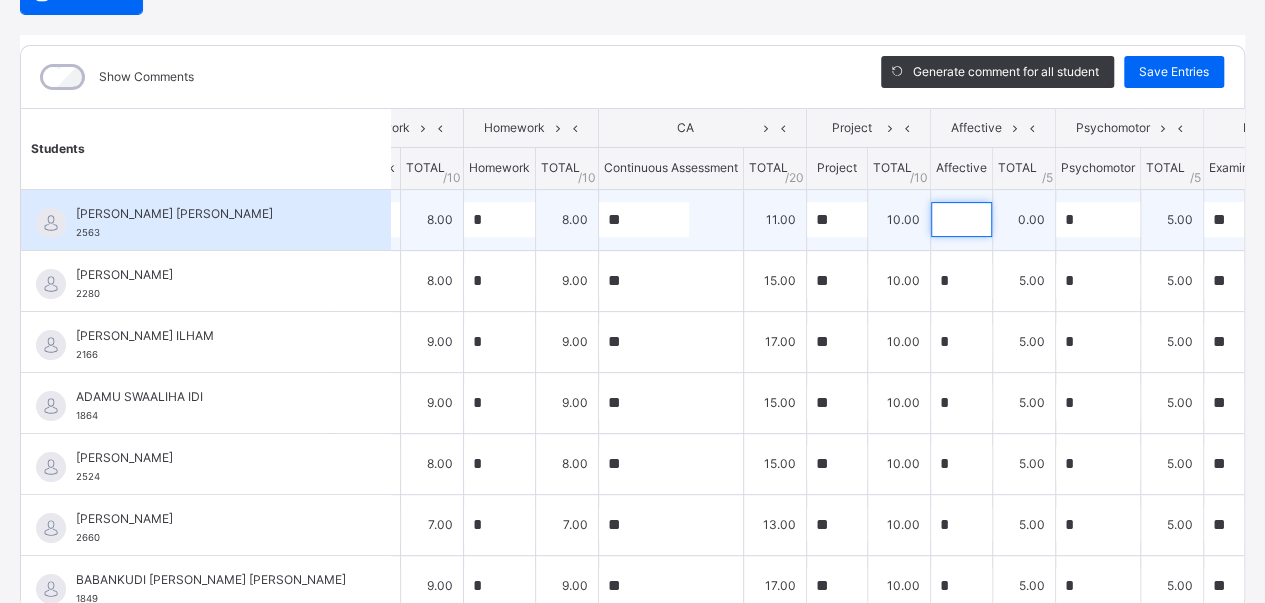 click at bounding box center (961, 219) 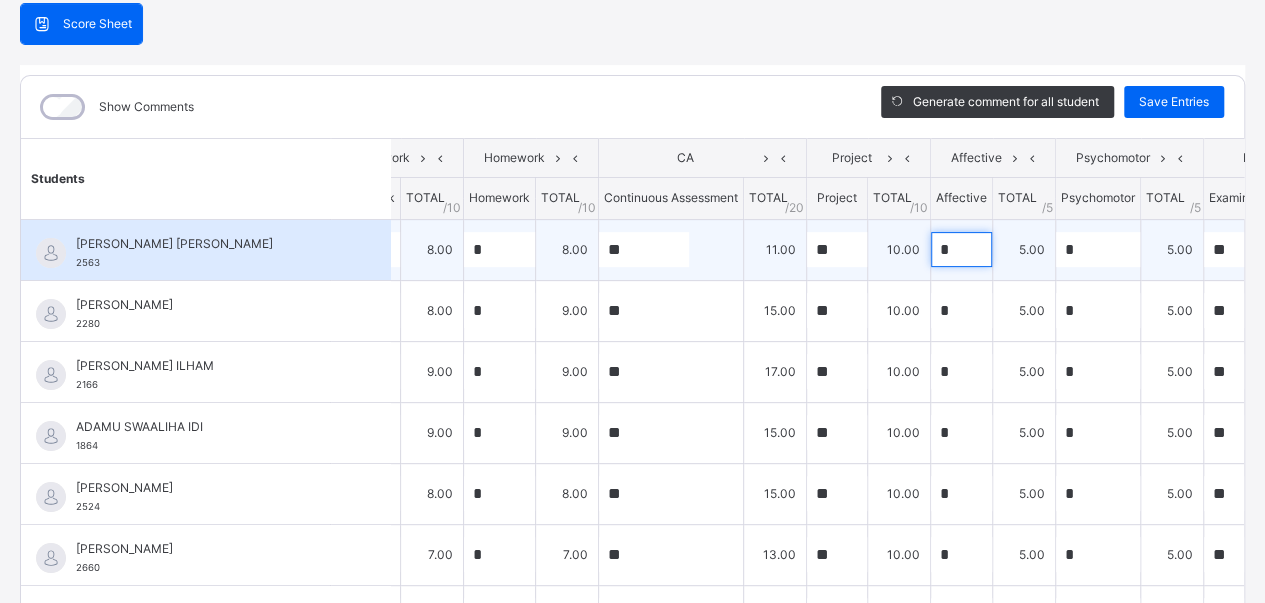 scroll, scrollTop: 192, scrollLeft: 0, axis: vertical 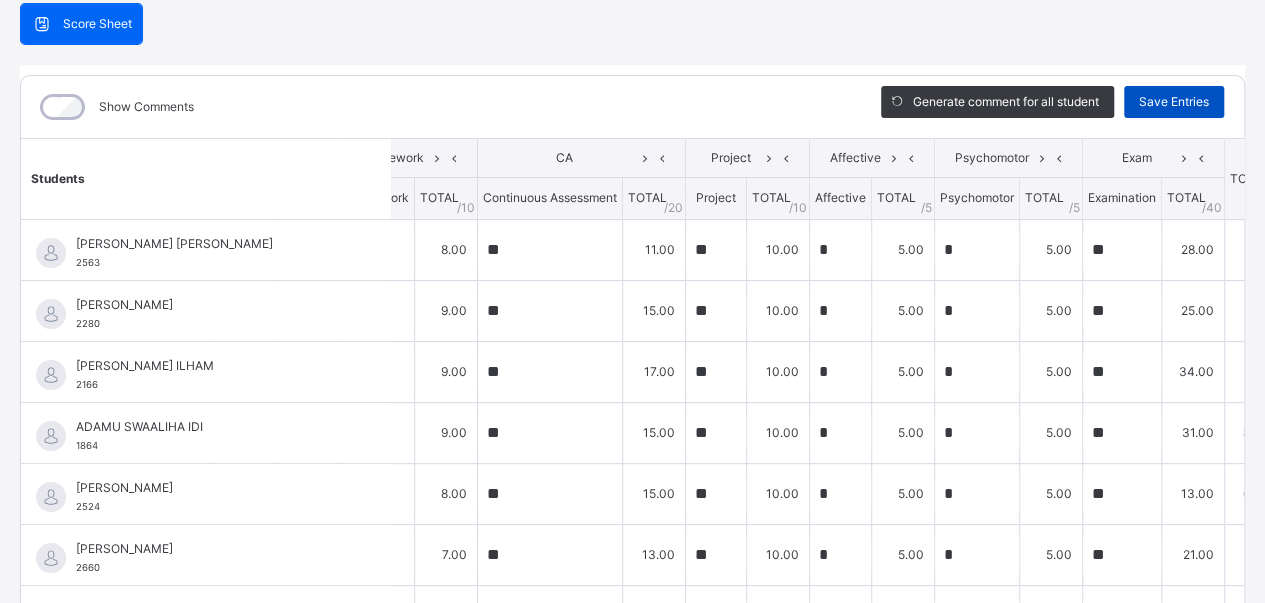 click on "Save Entries" at bounding box center [1174, 102] 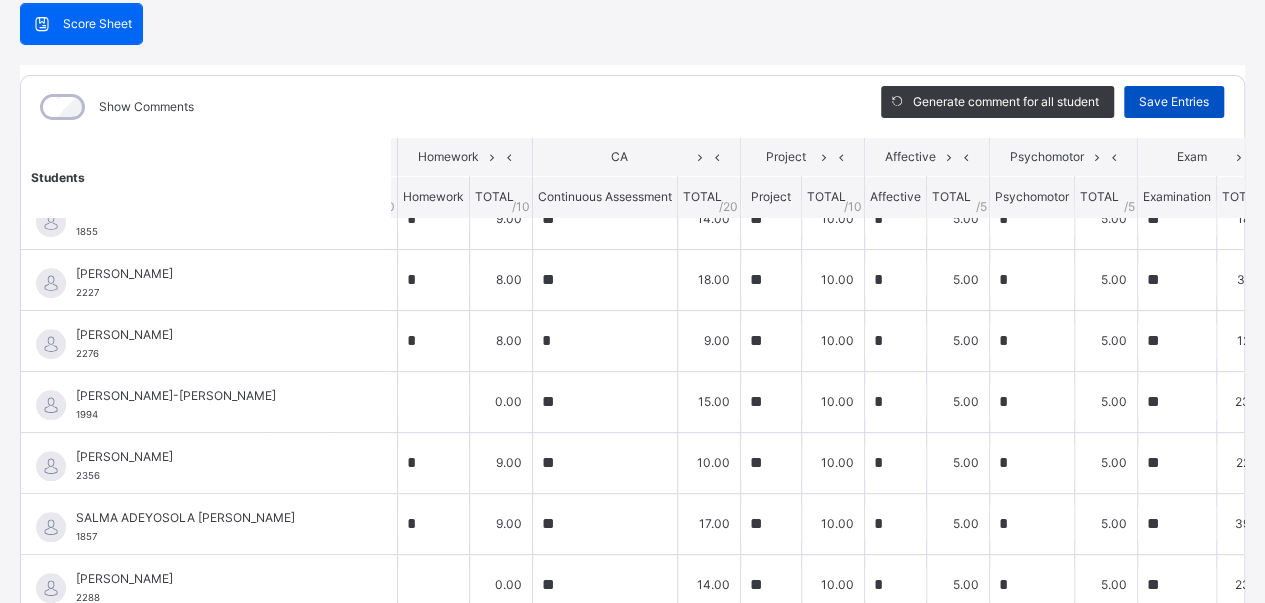 scroll, scrollTop: 820, scrollLeft: 127, axis: both 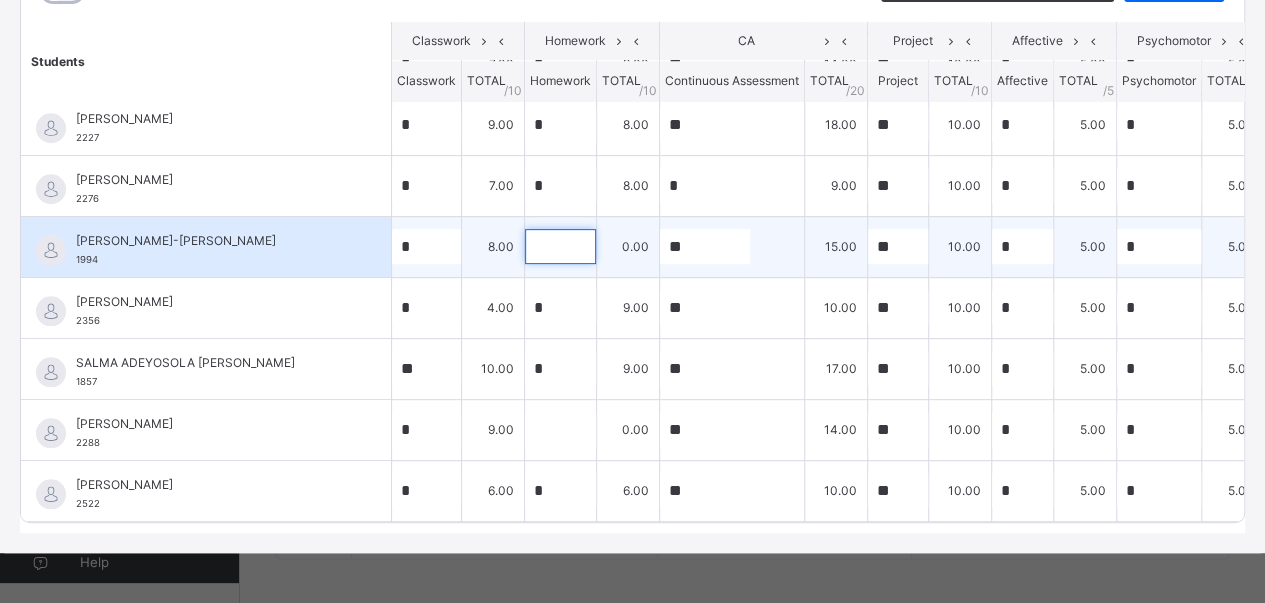 click at bounding box center [560, 246] 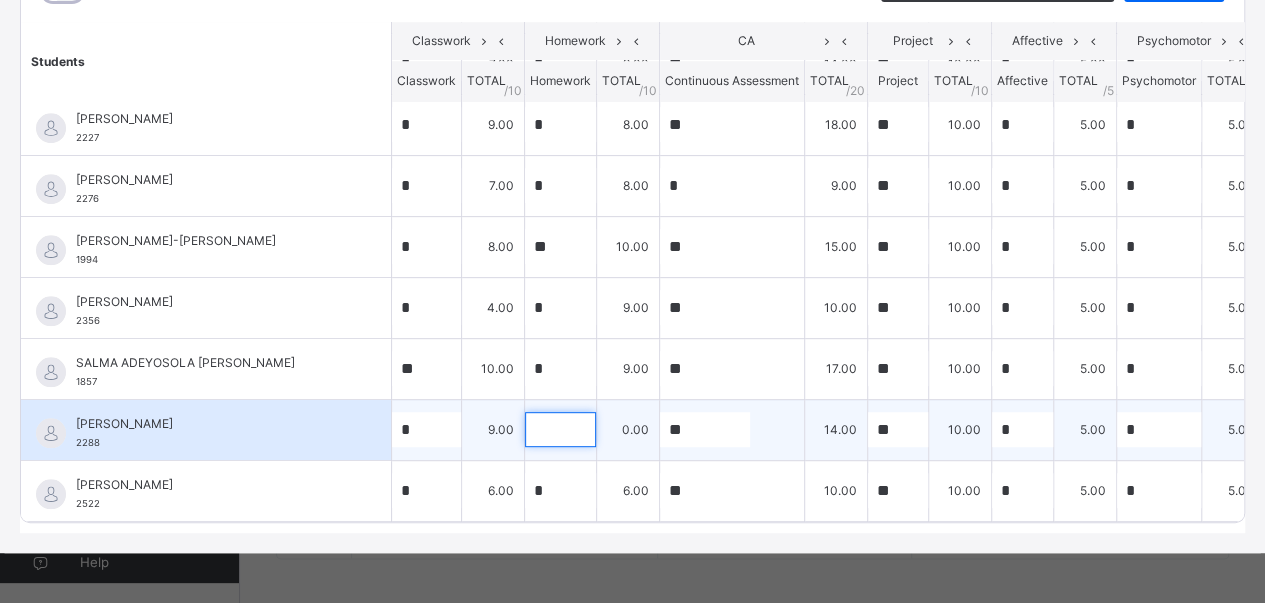 click at bounding box center [560, 429] 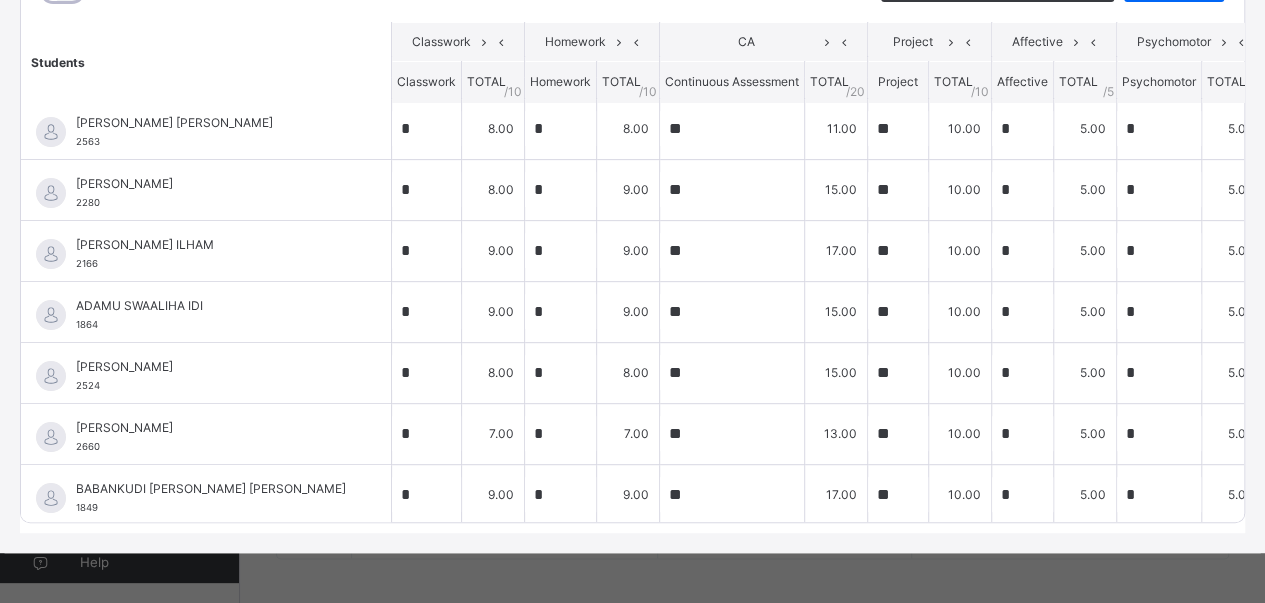 scroll, scrollTop: 0, scrollLeft: 0, axis: both 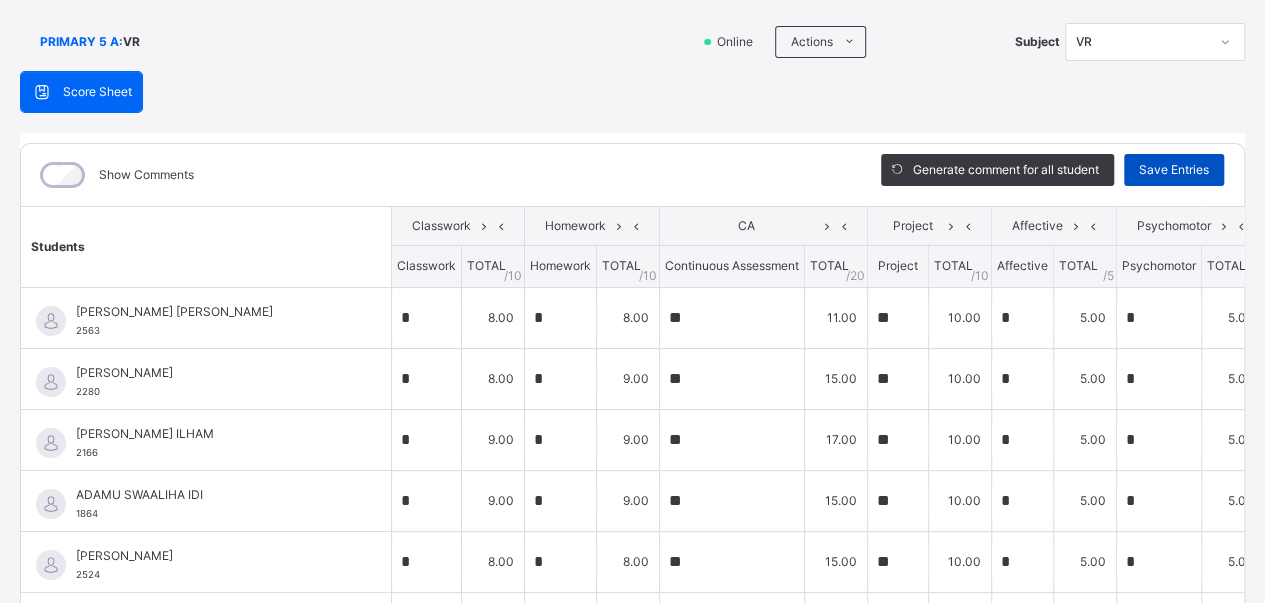 click on "Save Entries" at bounding box center [1174, 170] 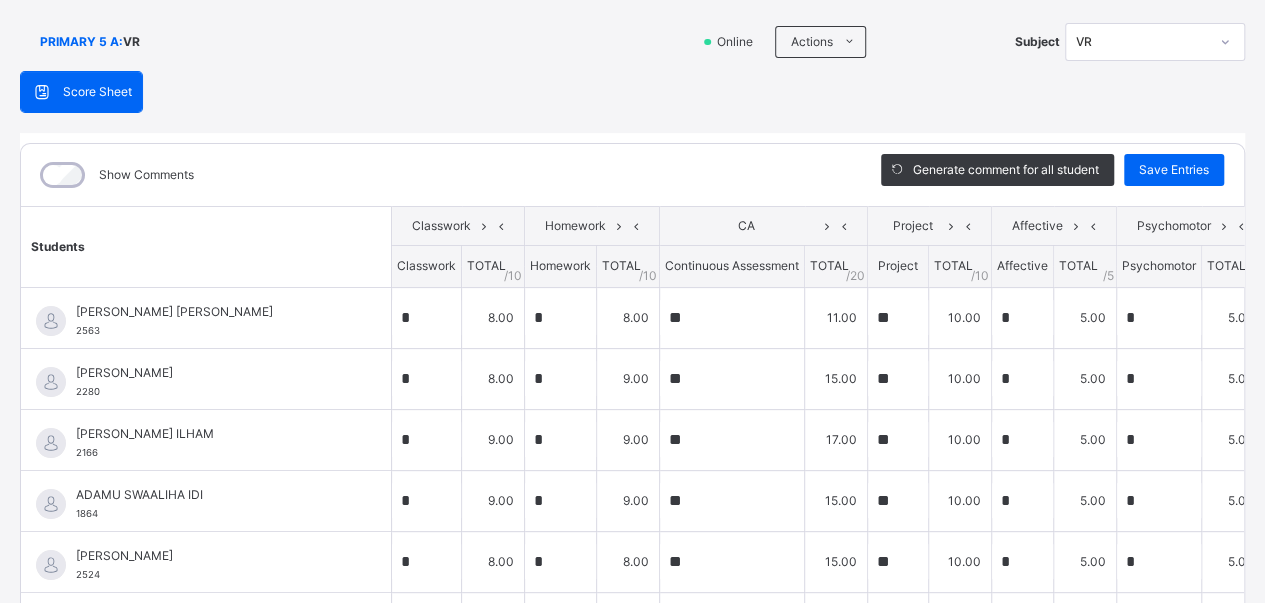 scroll, scrollTop: 0, scrollLeft: 0, axis: both 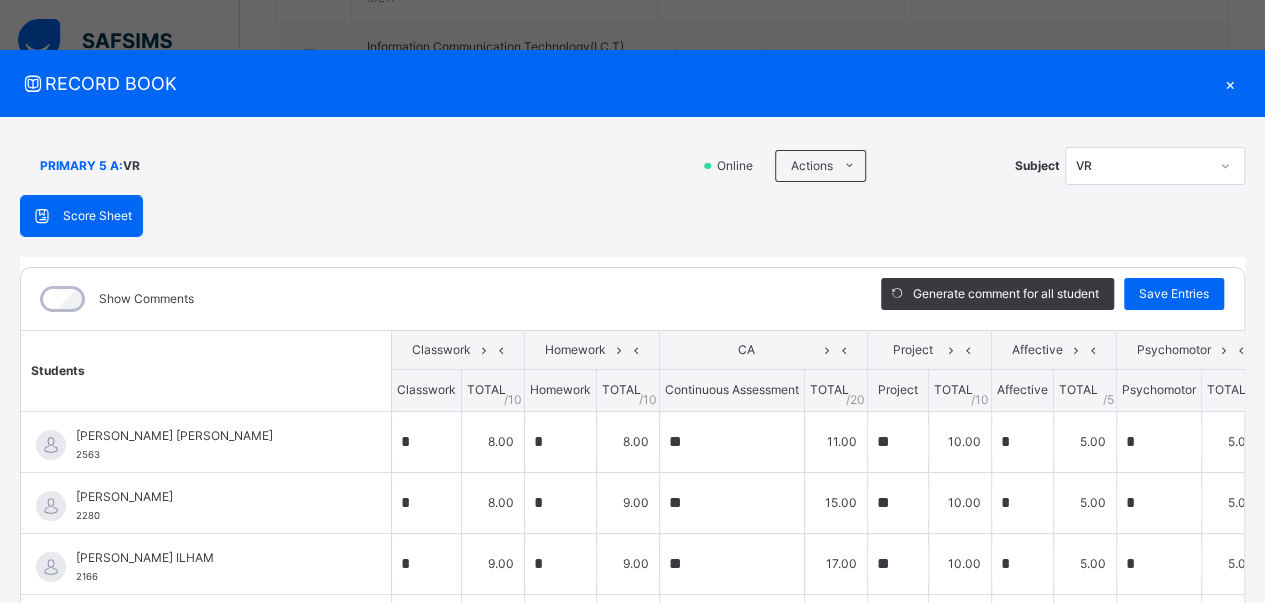 click on "×" at bounding box center (1230, 83) 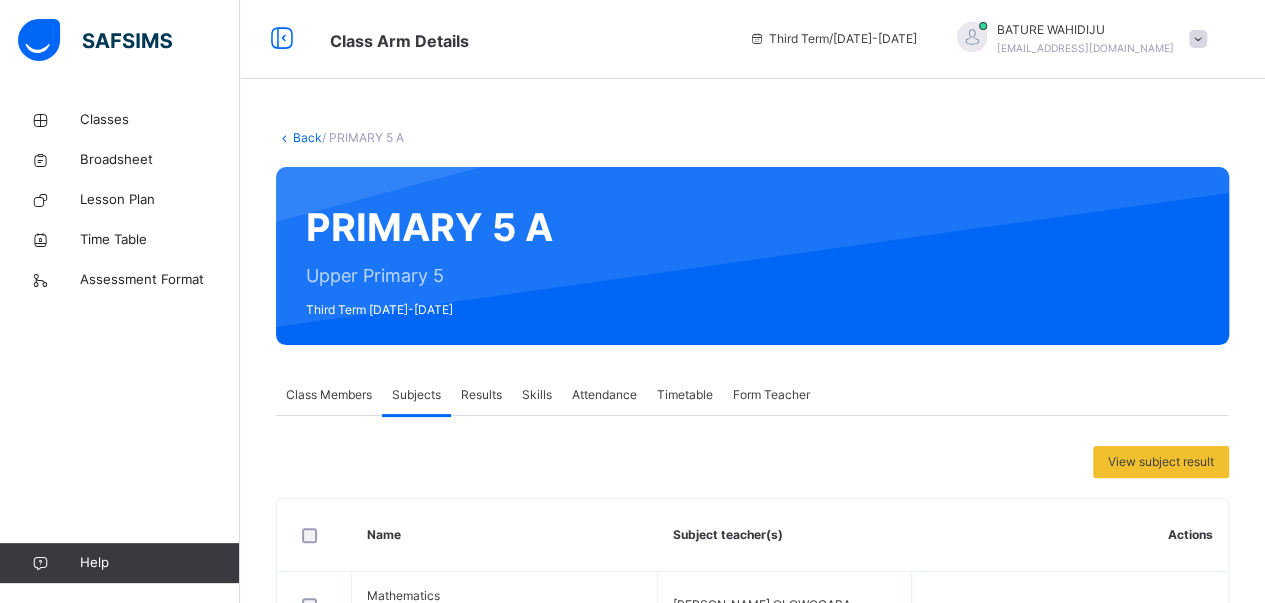 scroll, scrollTop: 0, scrollLeft: 15, axis: horizontal 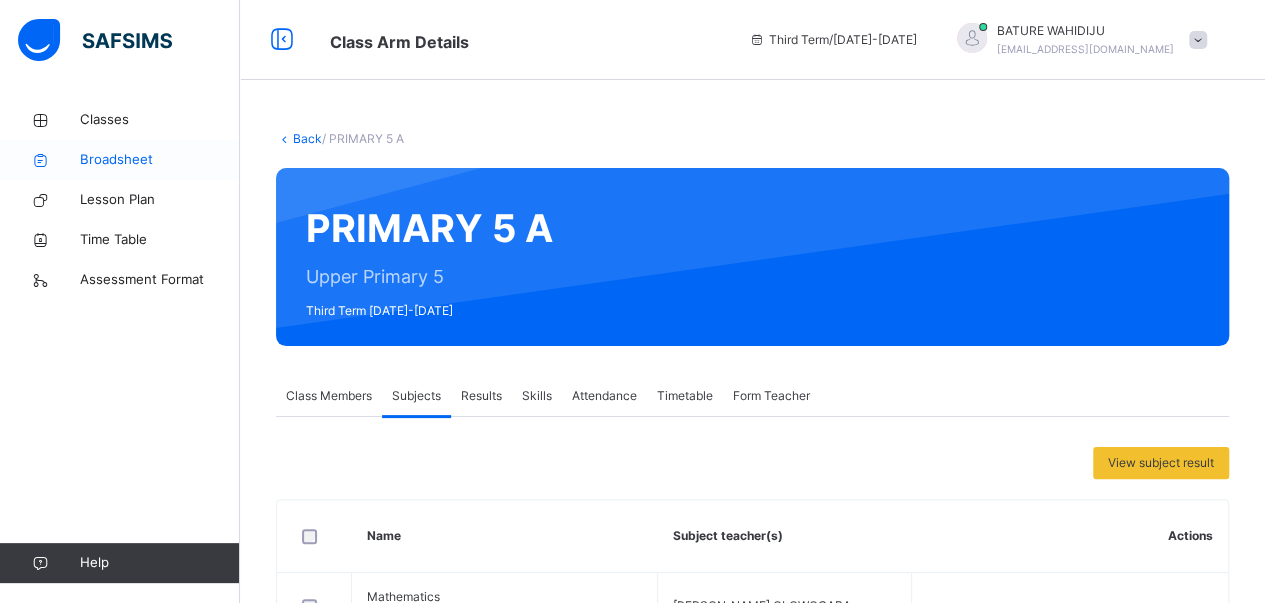 click on "Broadsheet" at bounding box center (160, 160) 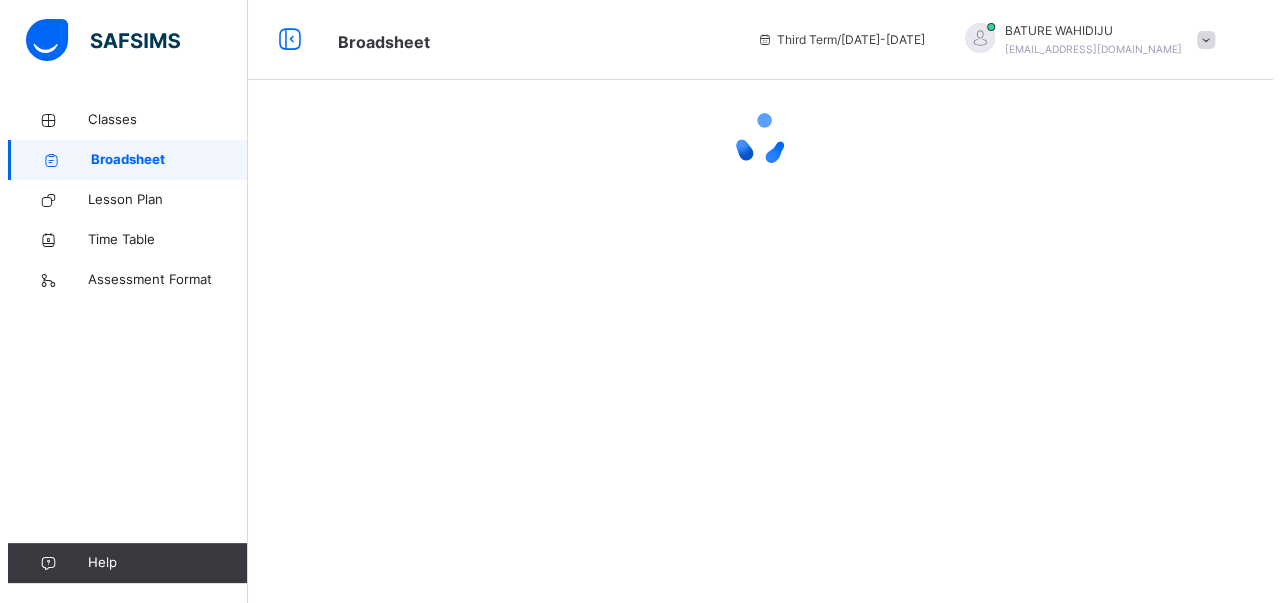 scroll, scrollTop: 0, scrollLeft: 0, axis: both 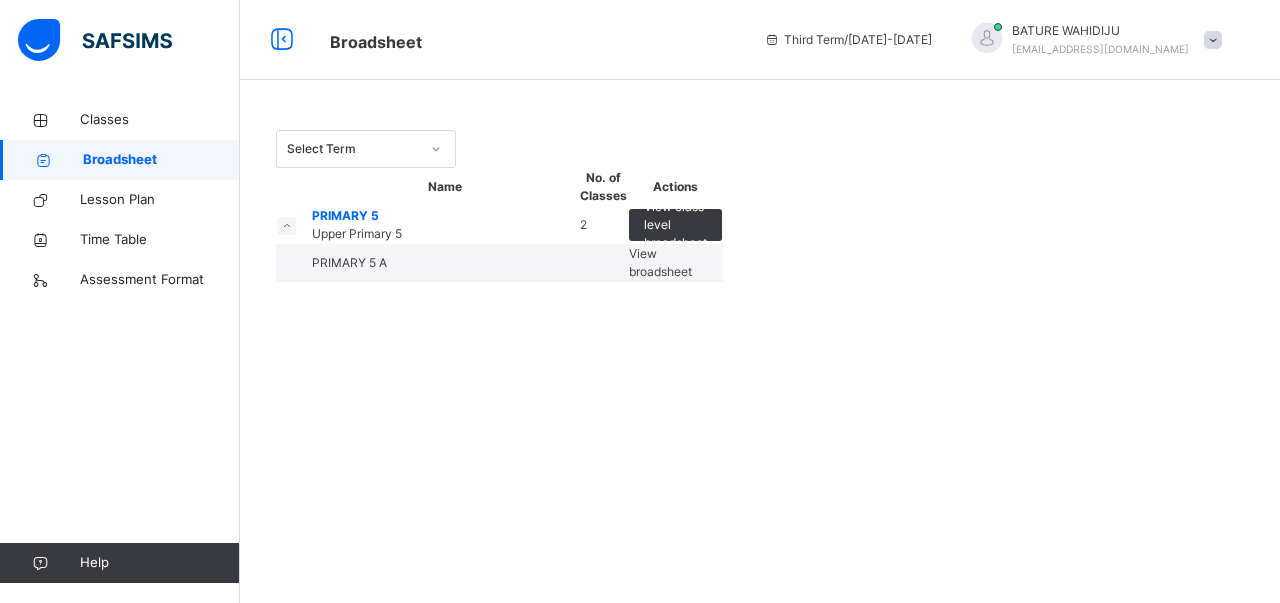 click on "View broadsheet" at bounding box center [660, 262] 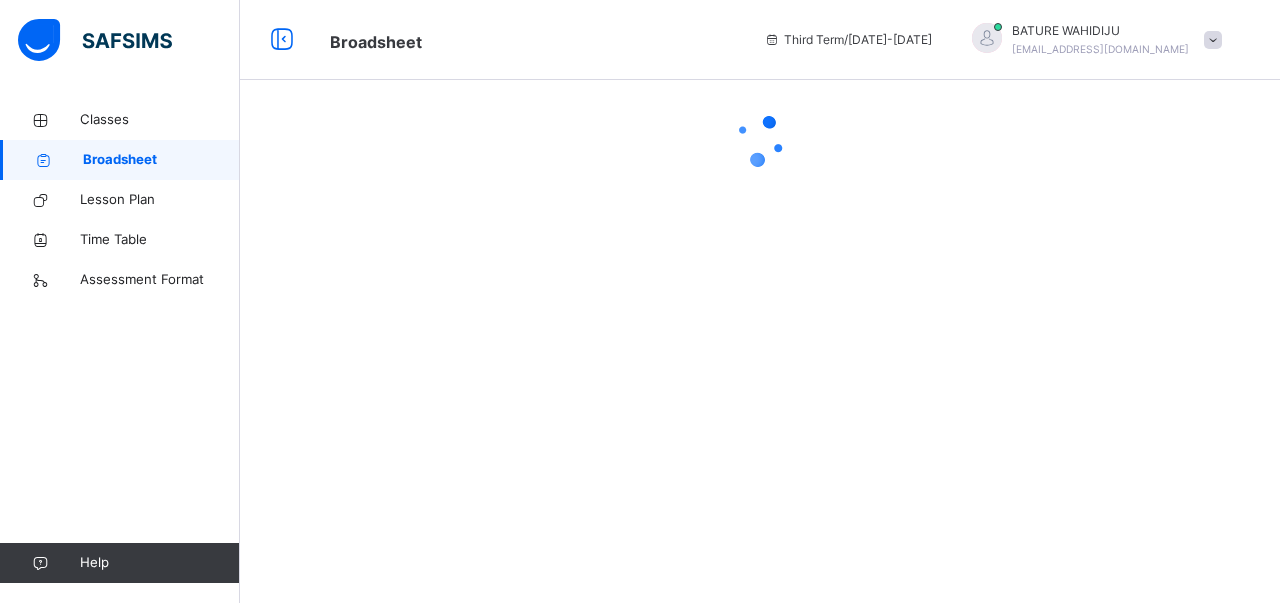 click at bounding box center [1213, 40] 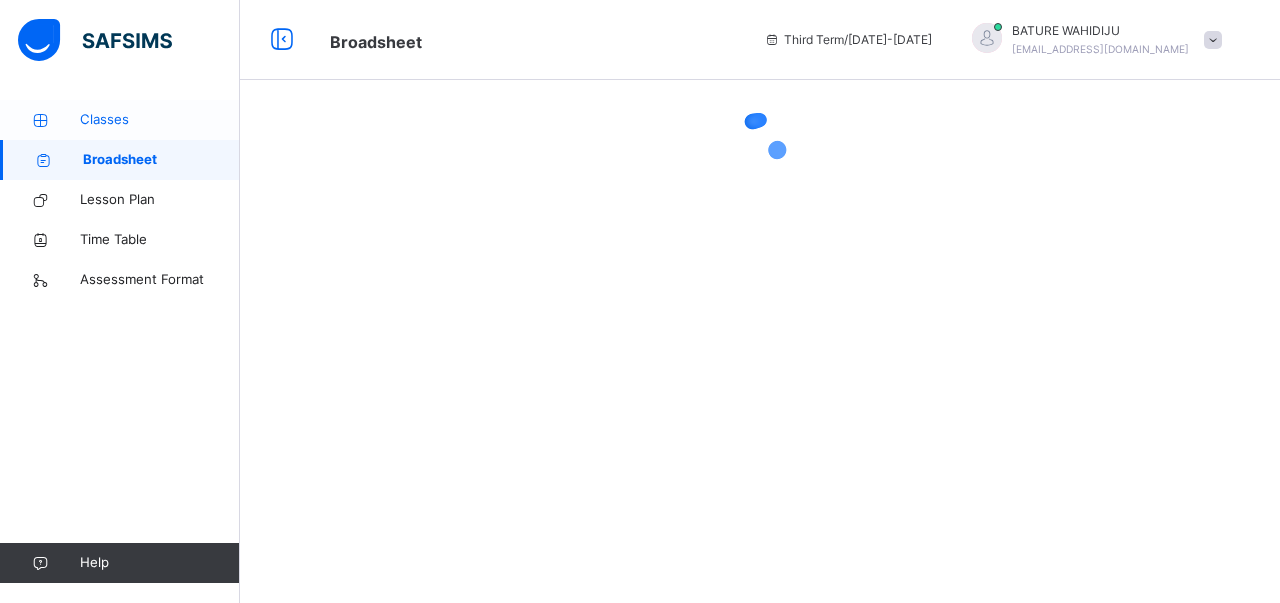 click on "Classes" at bounding box center [160, 120] 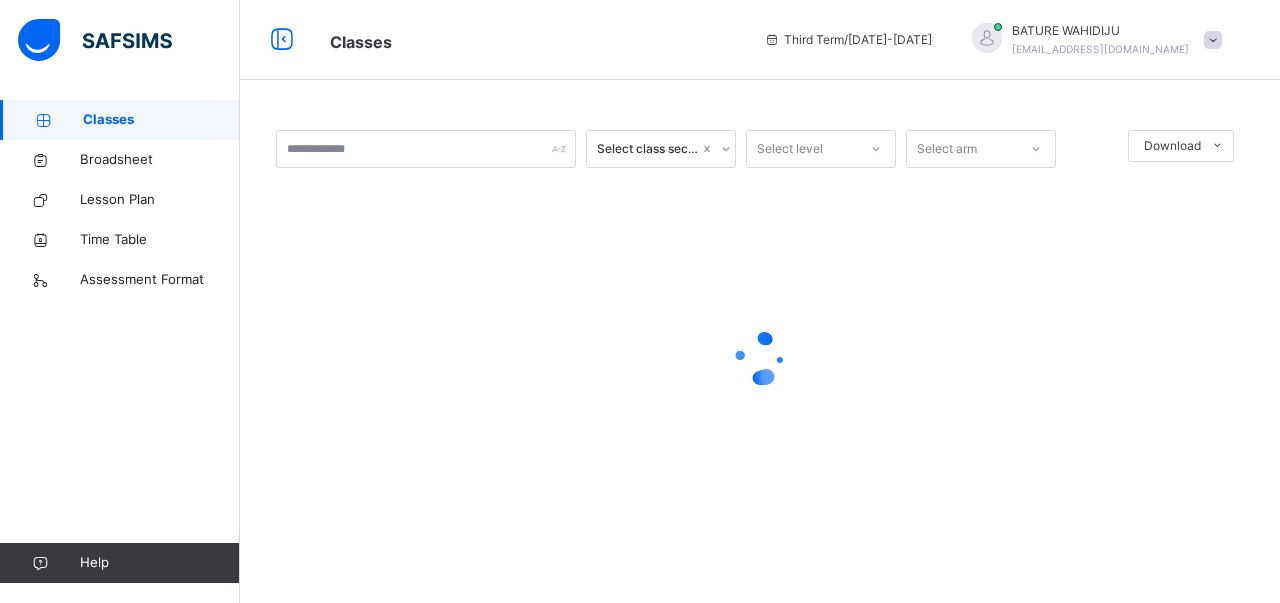 click at bounding box center [1213, 40] 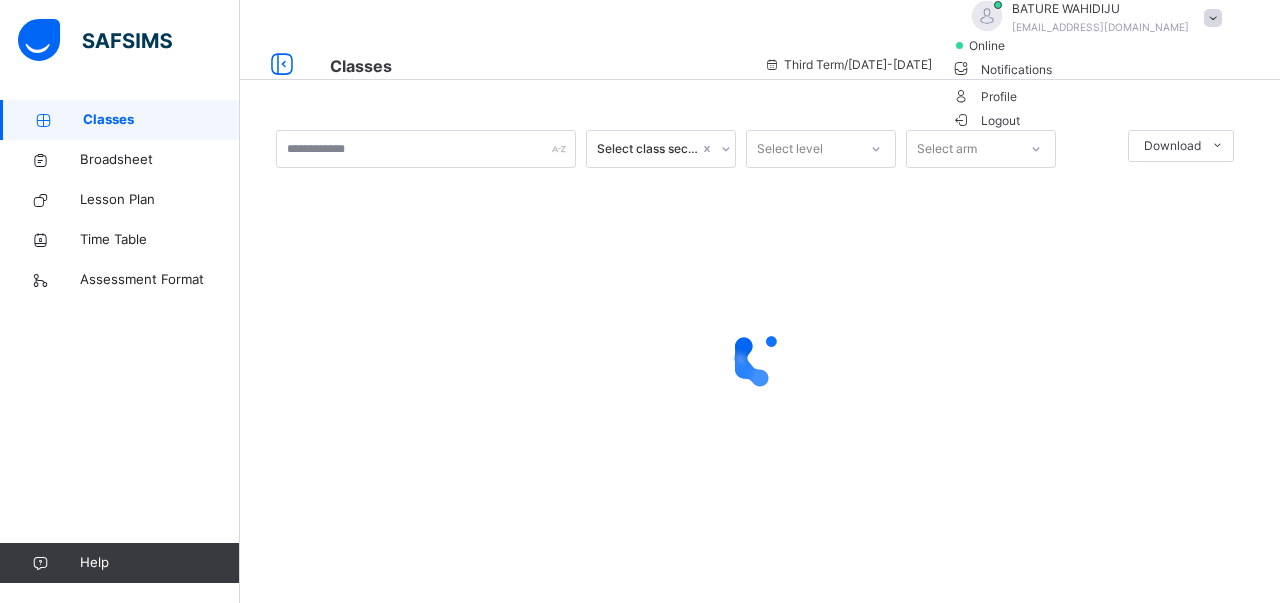 click on "Logout" at bounding box center [986, 120] 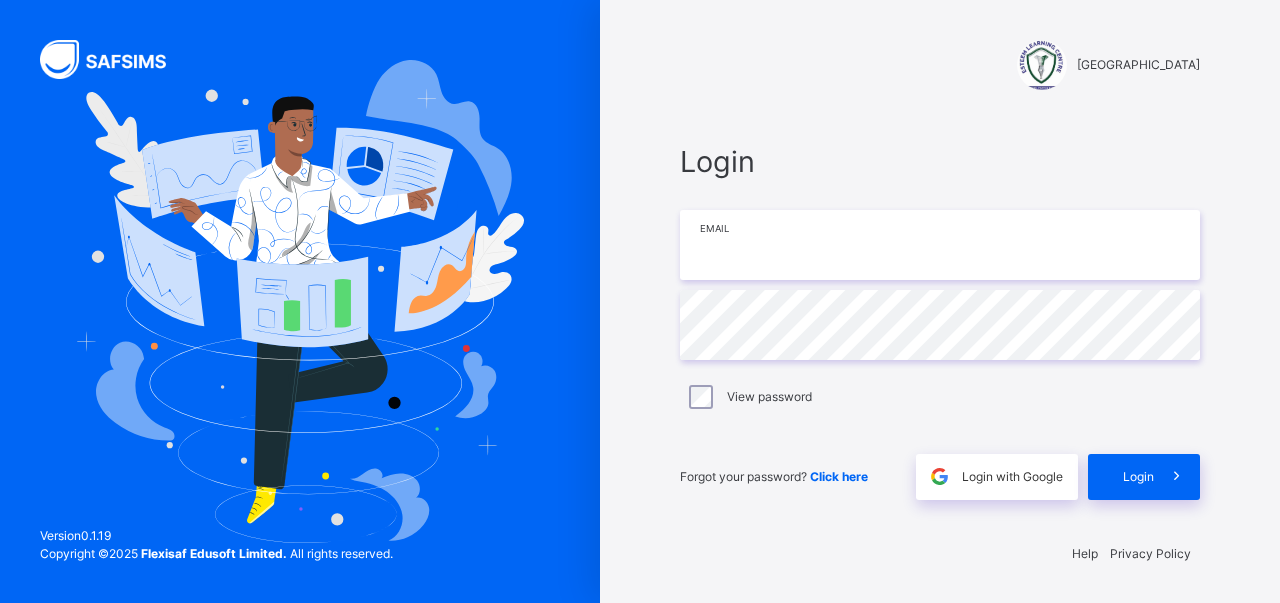 click at bounding box center (940, 245) 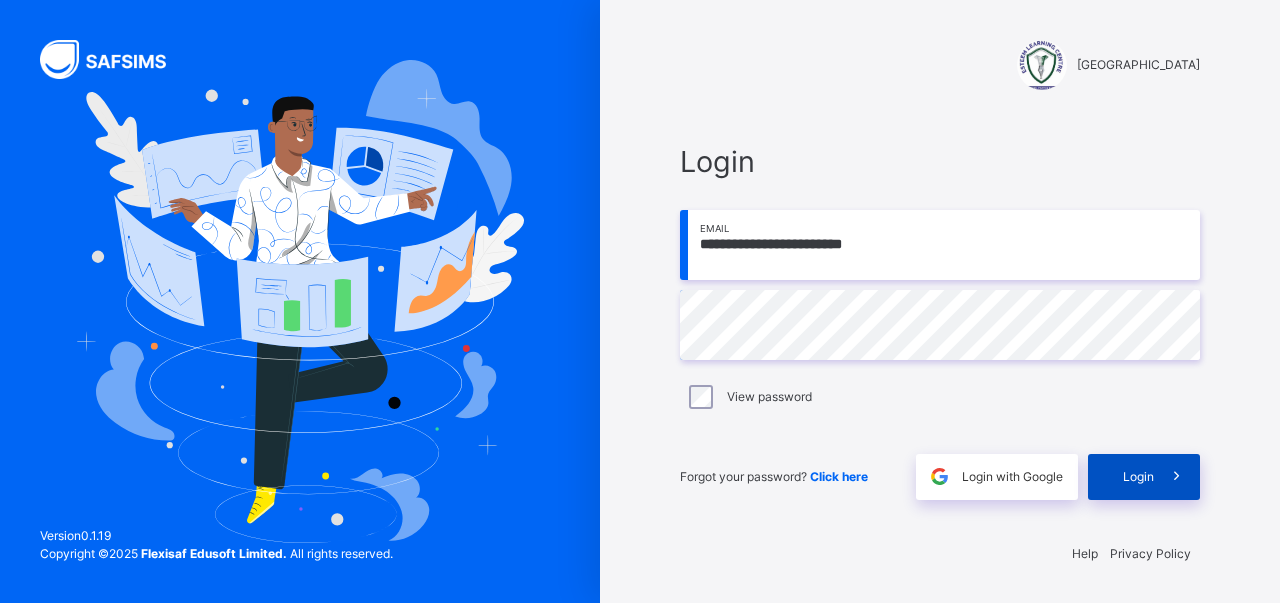 click at bounding box center [1177, 477] 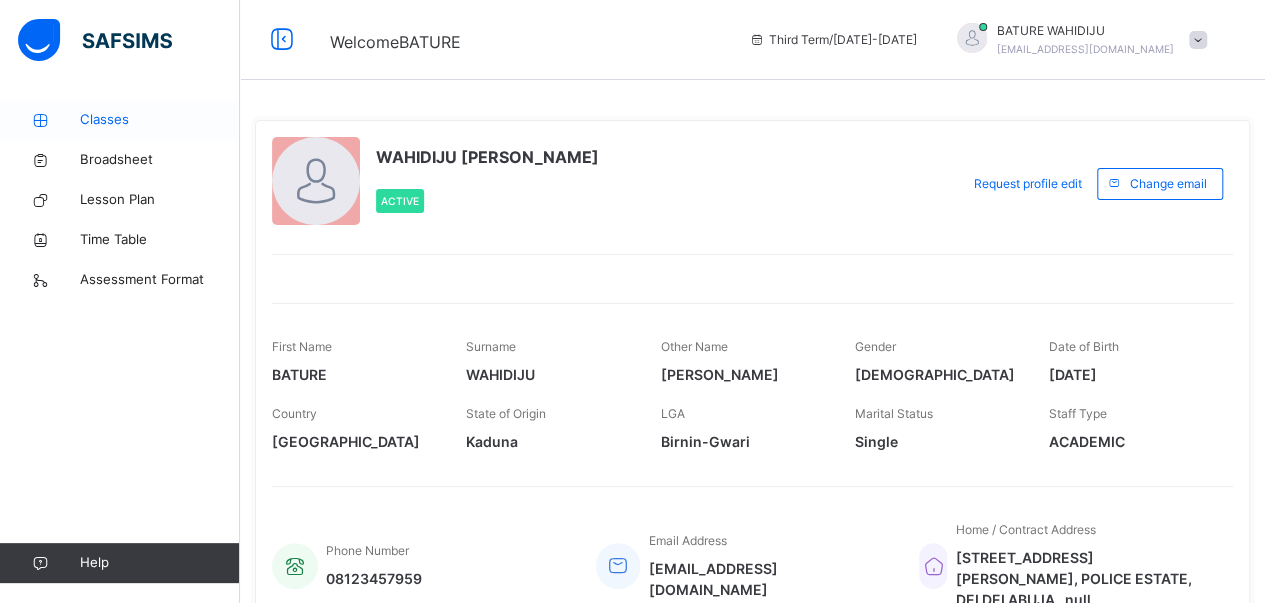 click on "Classes" at bounding box center [160, 120] 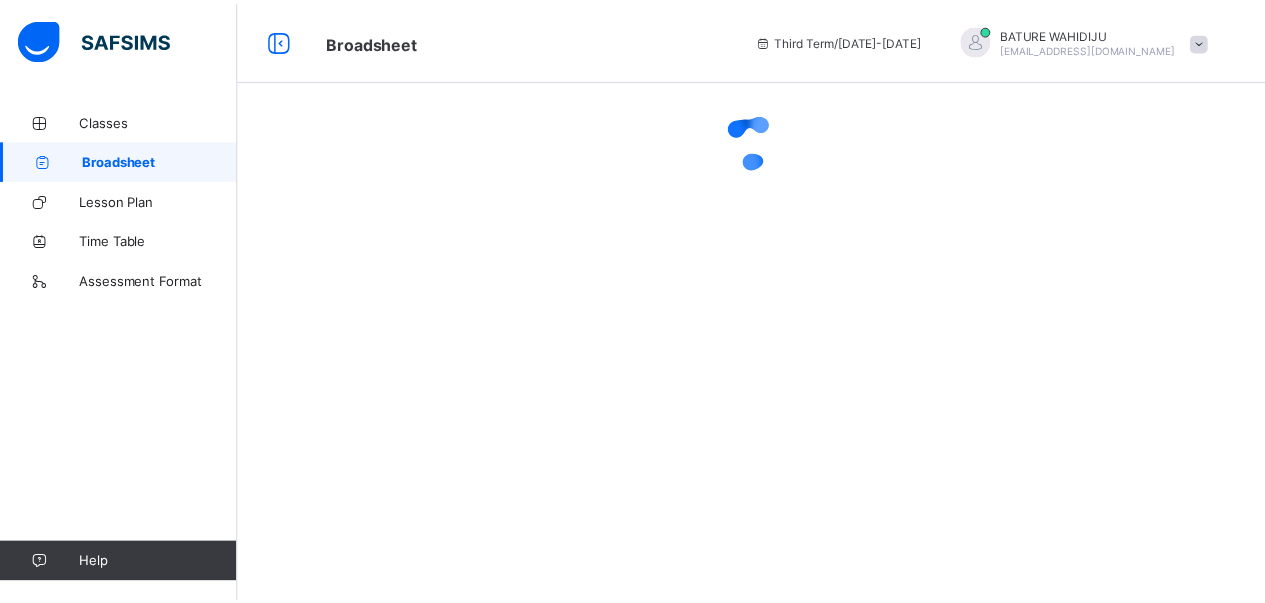 scroll, scrollTop: 0, scrollLeft: 0, axis: both 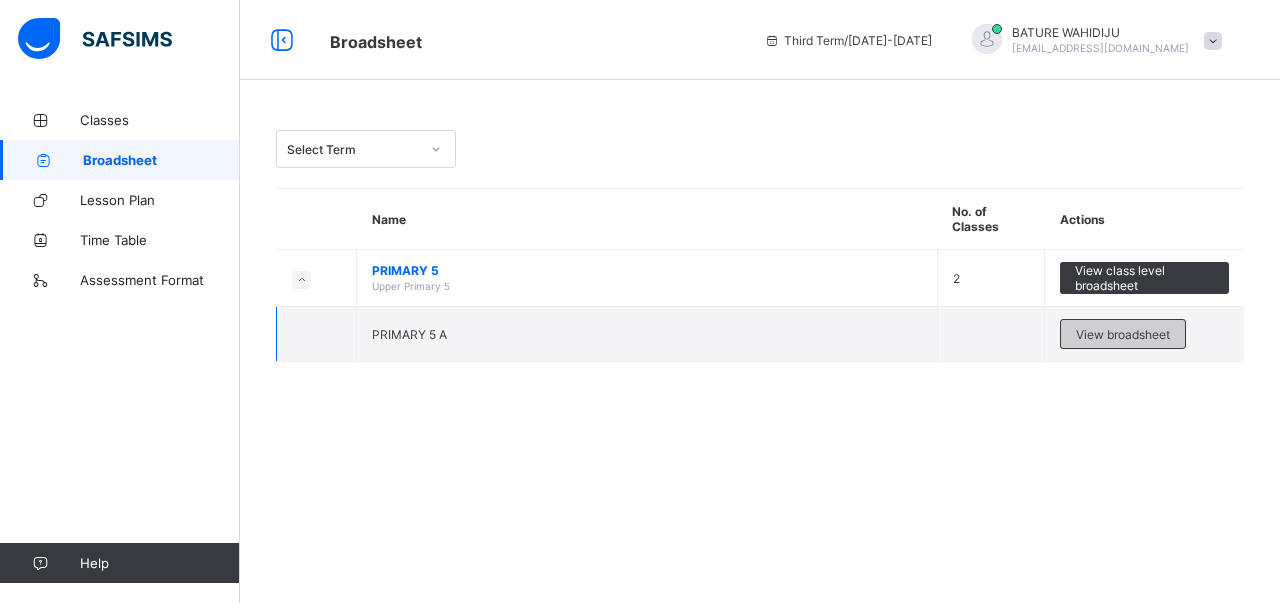 click on "View broadsheet" at bounding box center [1123, 334] 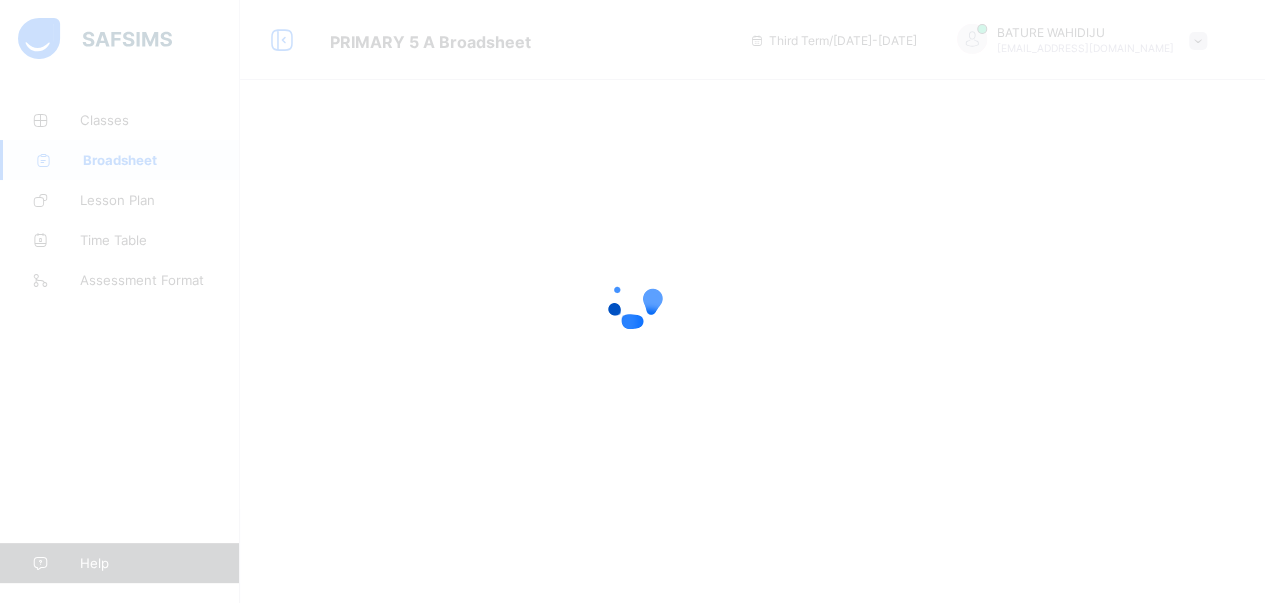 scroll, scrollTop: 0, scrollLeft: 0, axis: both 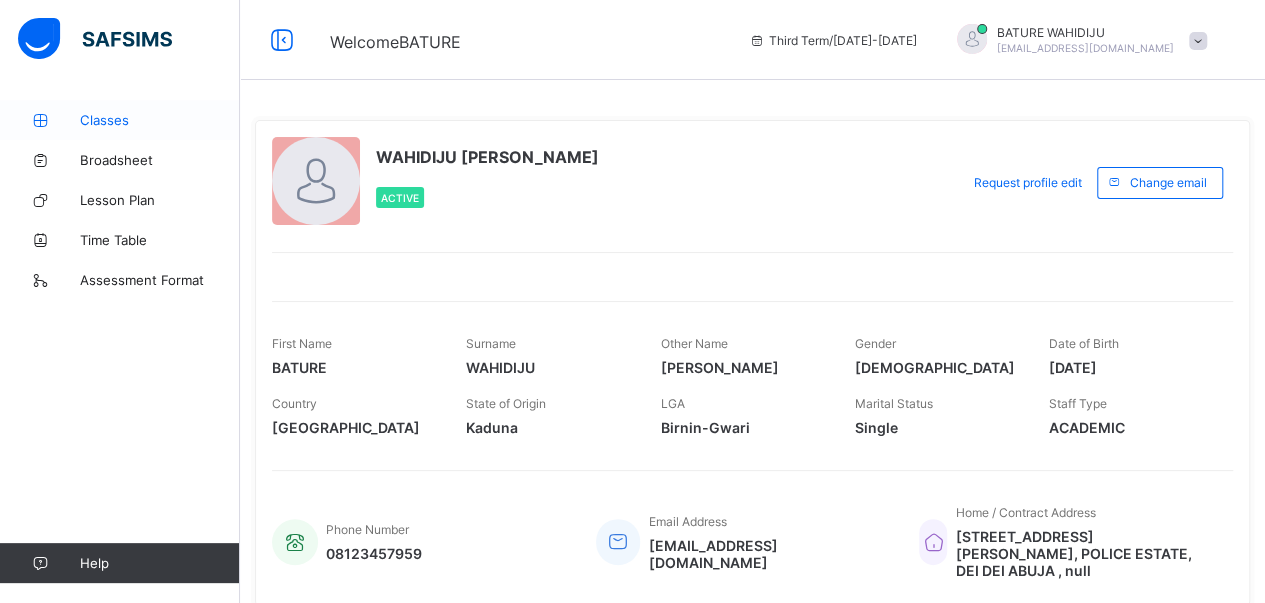 click on "Classes" at bounding box center [160, 120] 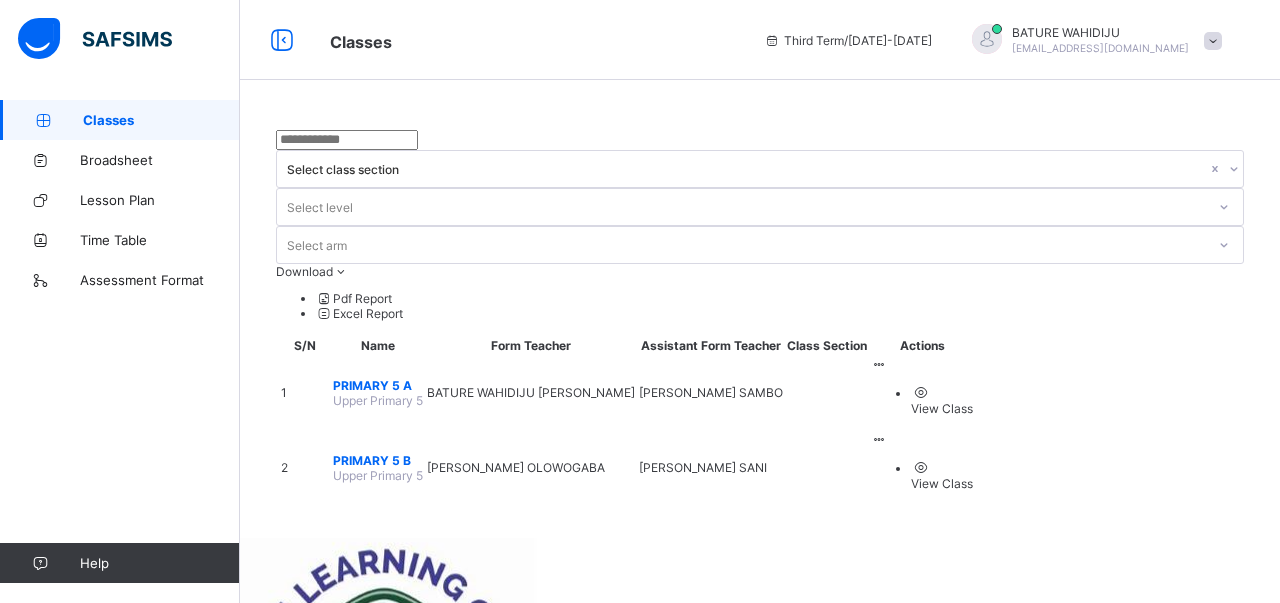 click on "PRIMARY 5   A" at bounding box center (378, 385) 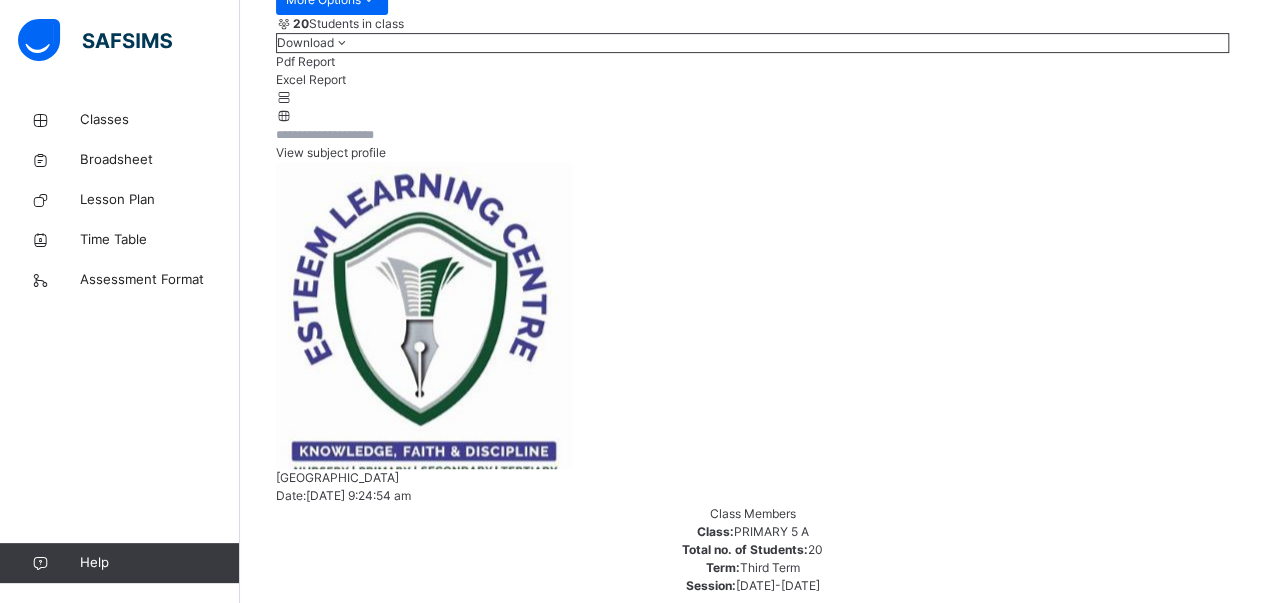 scroll, scrollTop: 348, scrollLeft: 0, axis: vertical 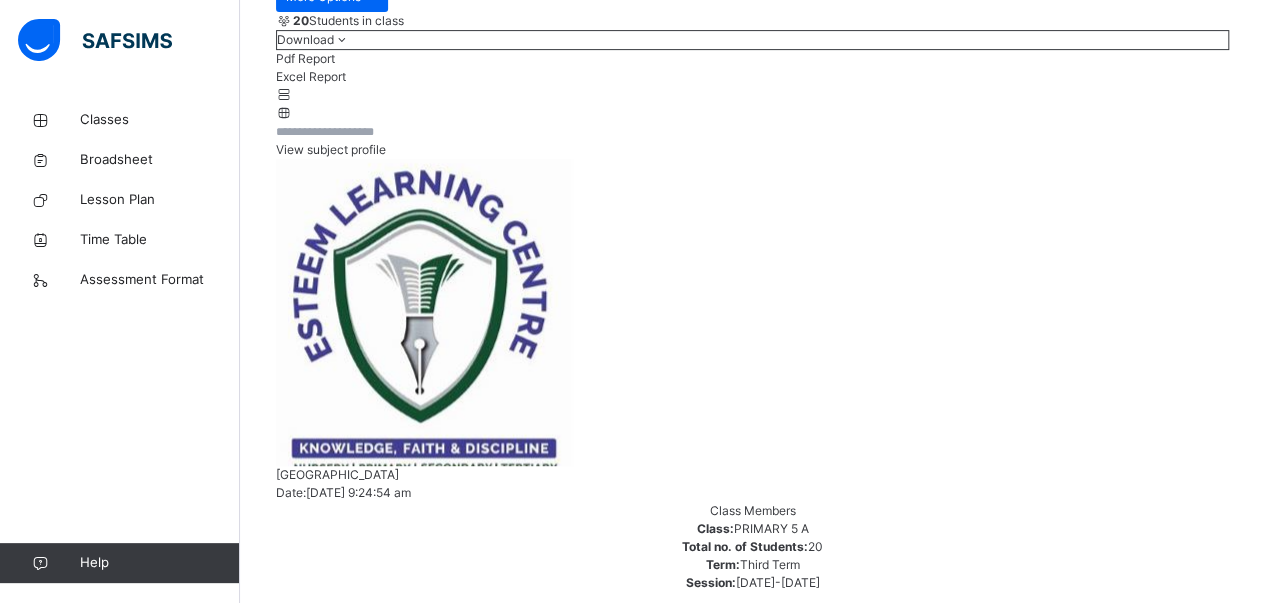 click at bounding box center (1141, 1624) 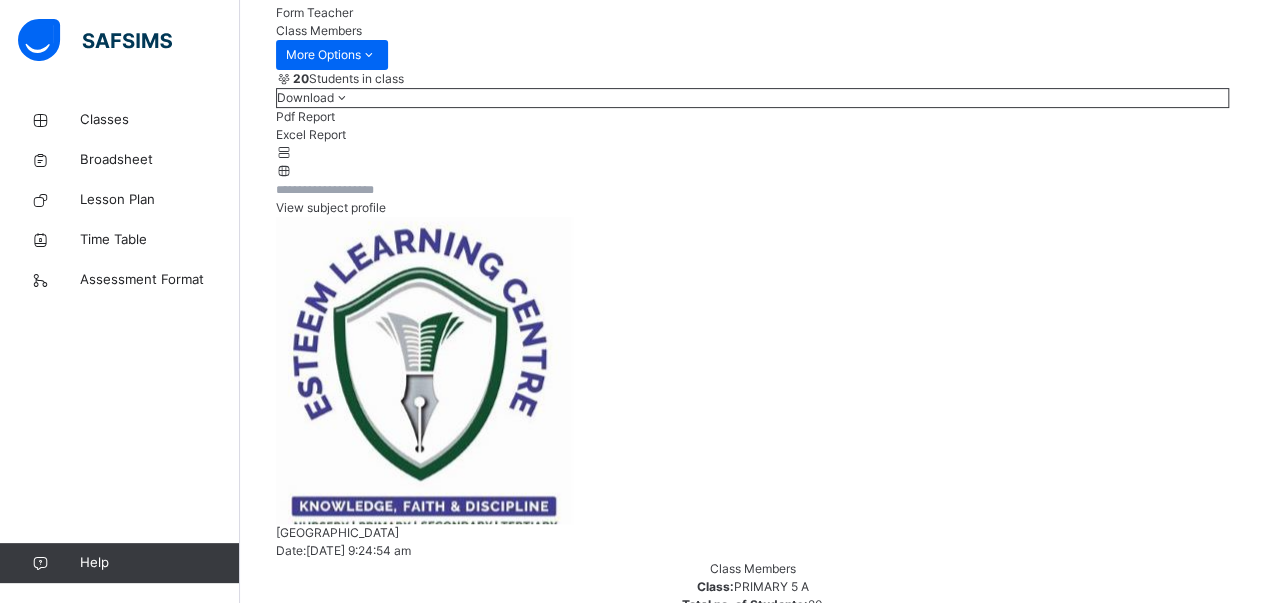 scroll, scrollTop: 285, scrollLeft: 0, axis: vertical 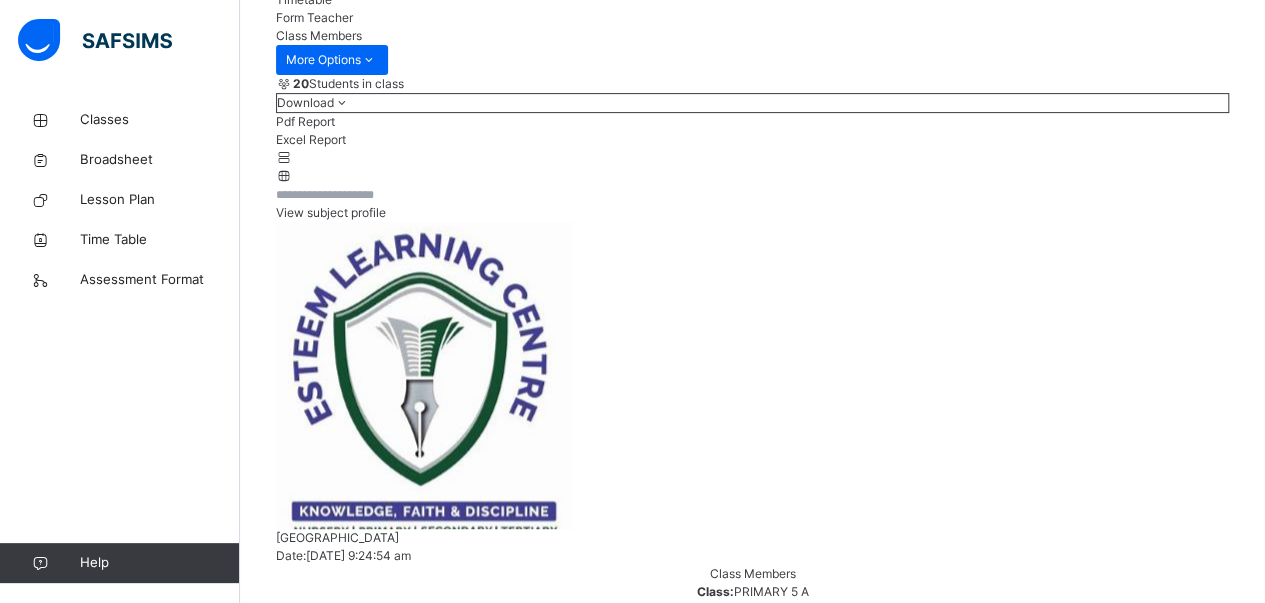 click on "[PERSON_NAME]" at bounding box center (431, 1739) 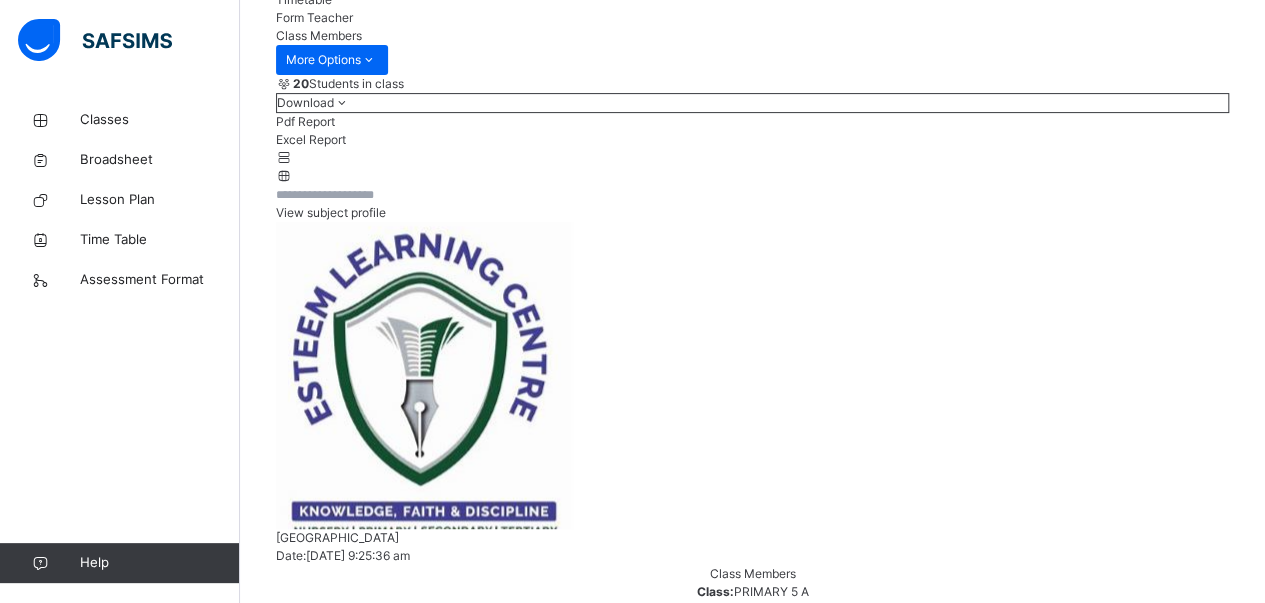 click on "Subjects" at bounding box center (300, -73) 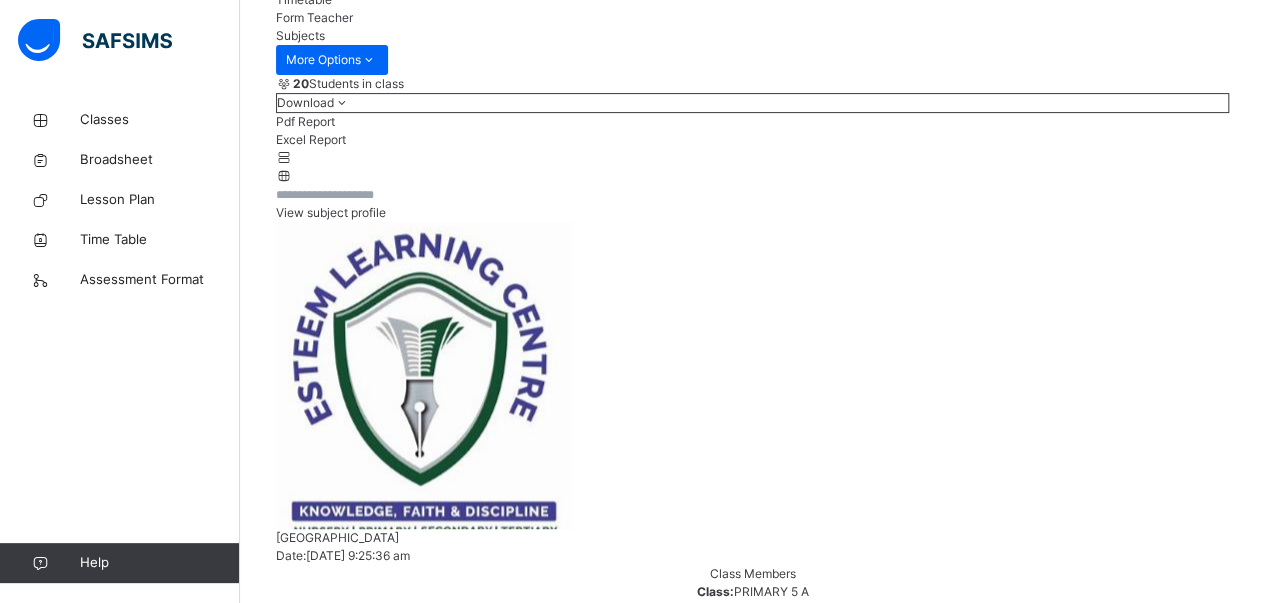 click on "Results" at bounding box center [296, -55] 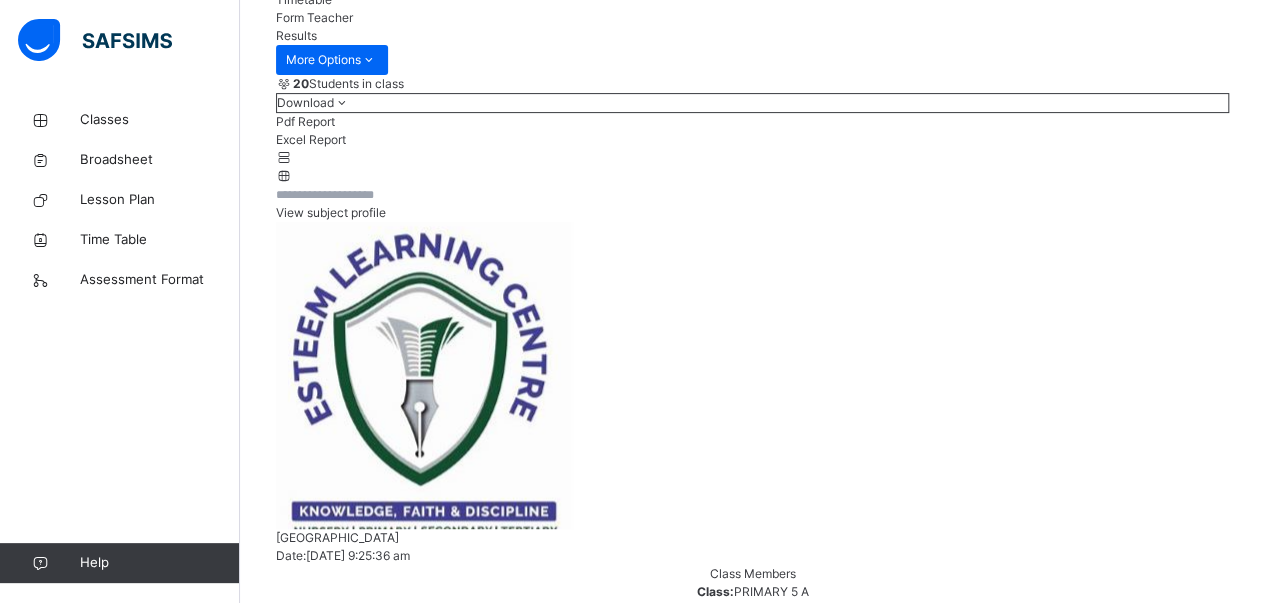 click on "[PERSON_NAME]" at bounding box center (416, 4109) 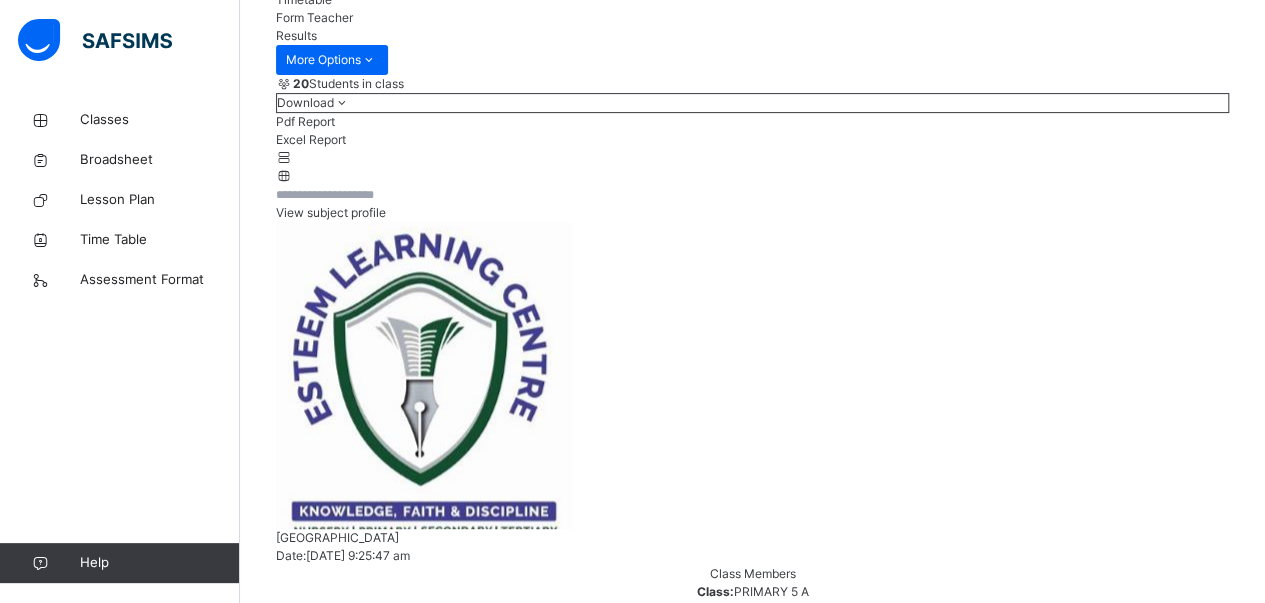 click on "[PERSON_NAME]" at bounding box center (325, 4108) 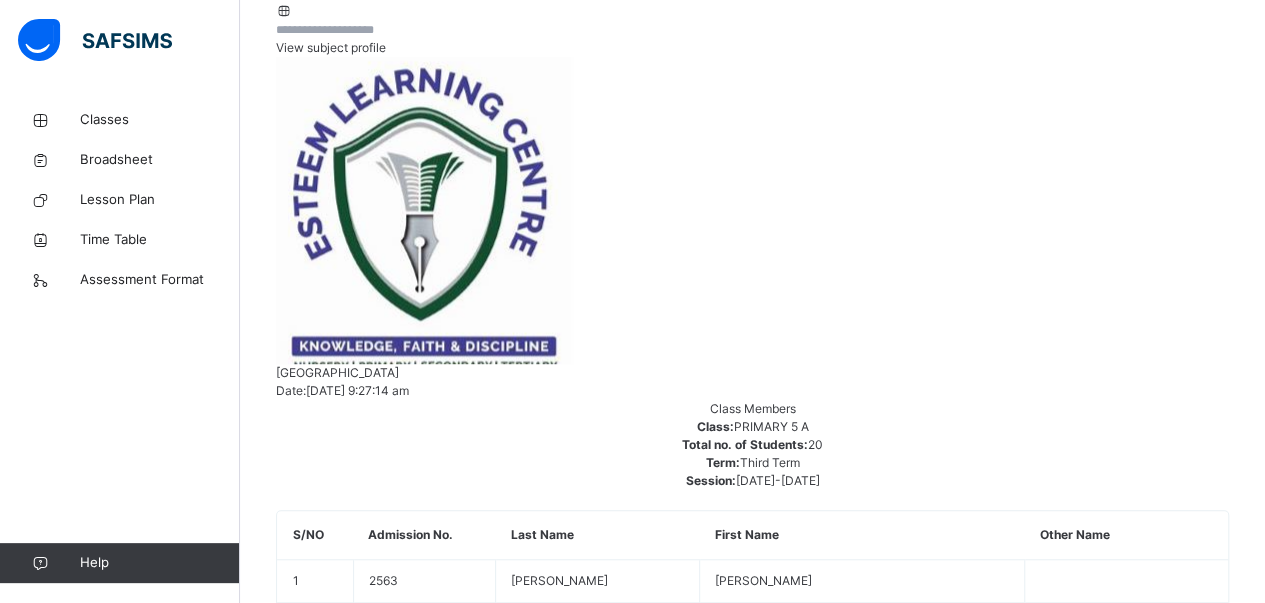 scroll, scrollTop: 448, scrollLeft: 0, axis: vertical 